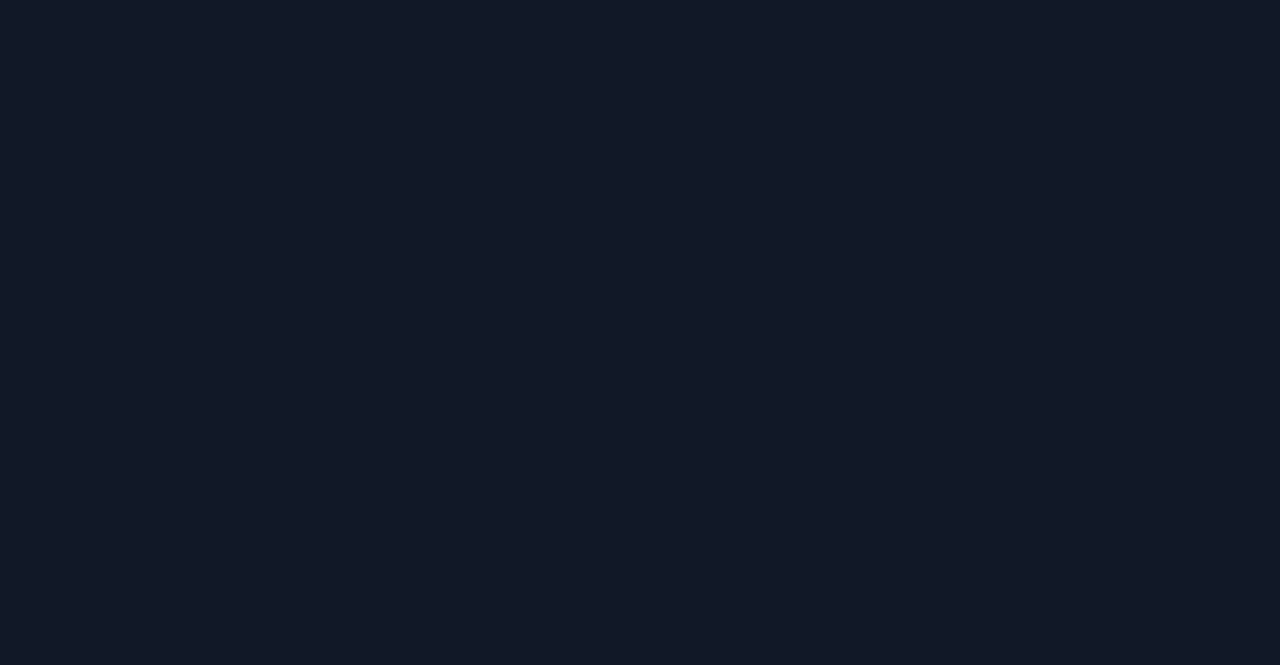 scroll, scrollTop: 0, scrollLeft: 0, axis: both 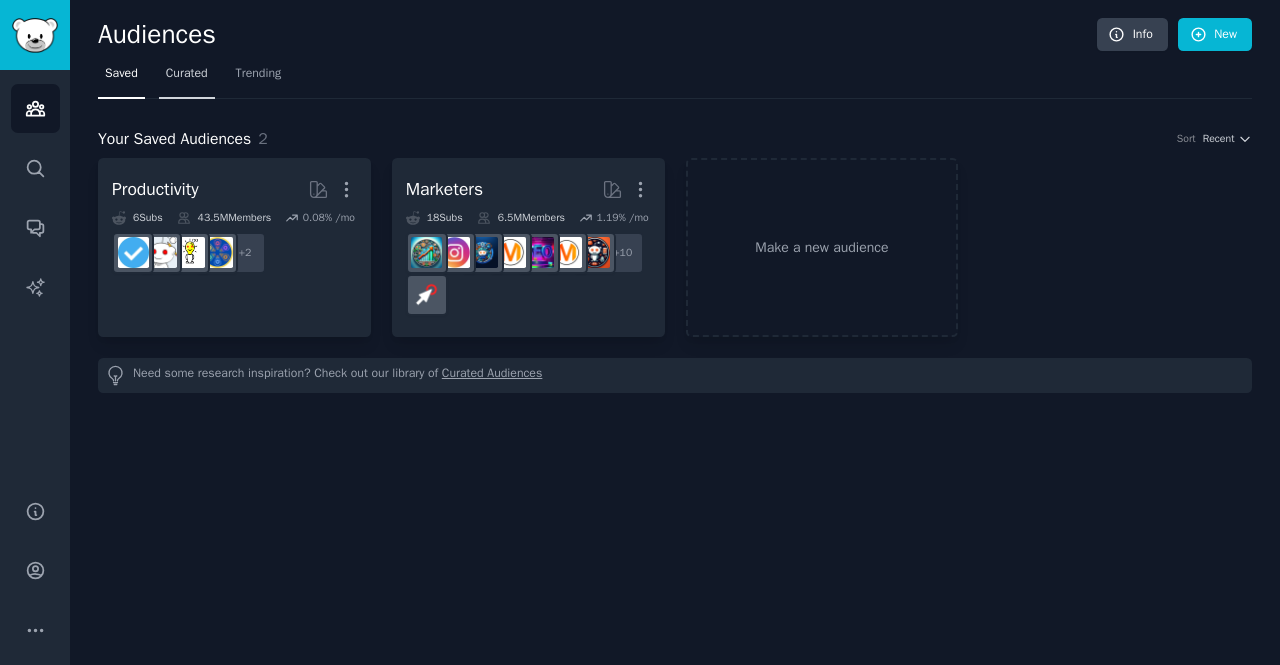 click on "Curated" at bounding box center [187, 74] 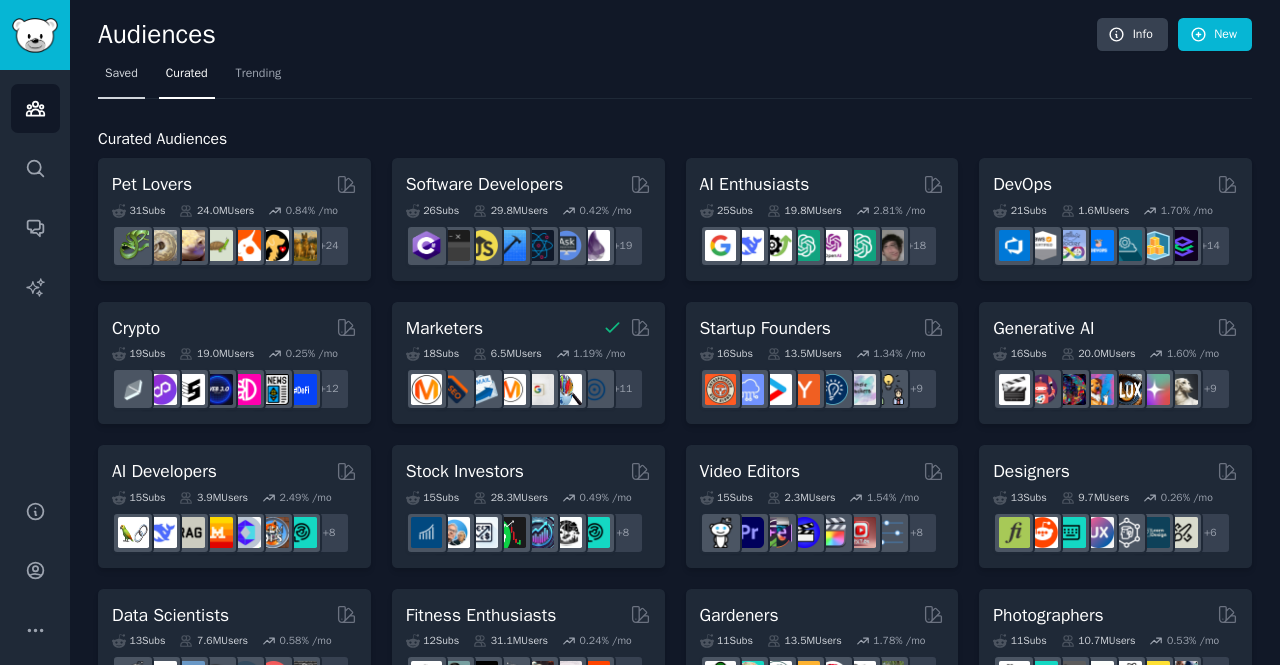 click on "Saved" at bounding box center [121, 78] 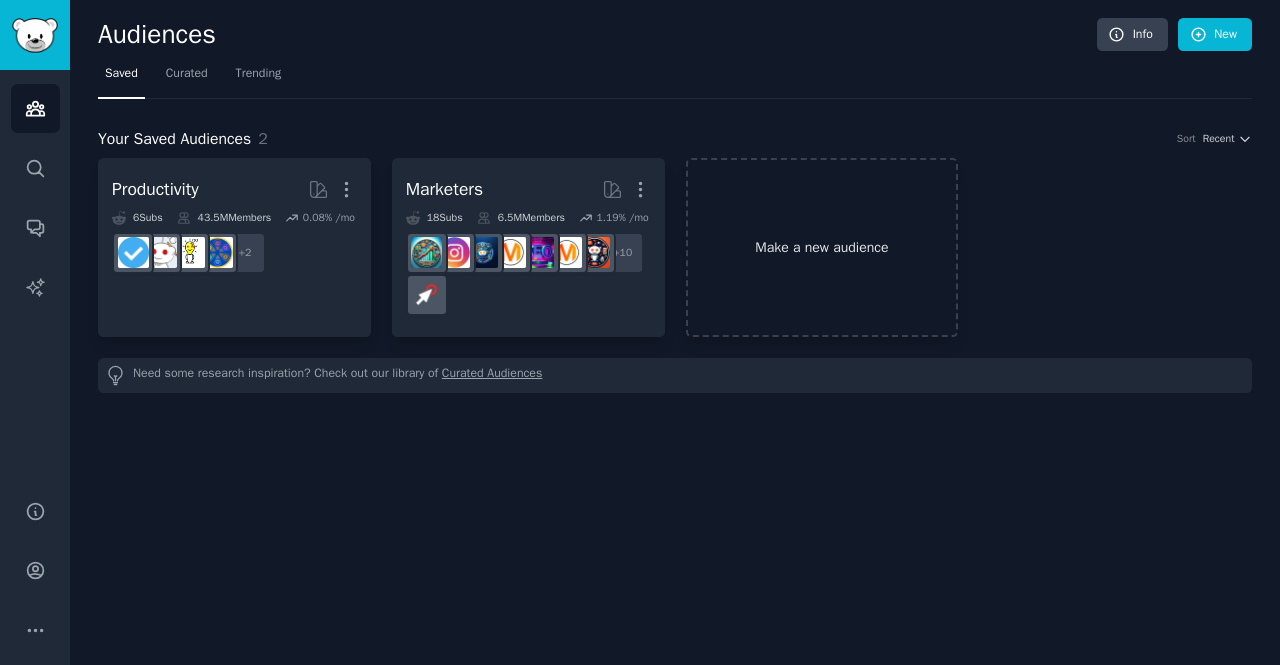 click on "Make a new audience" at bounding box center [822, 247] 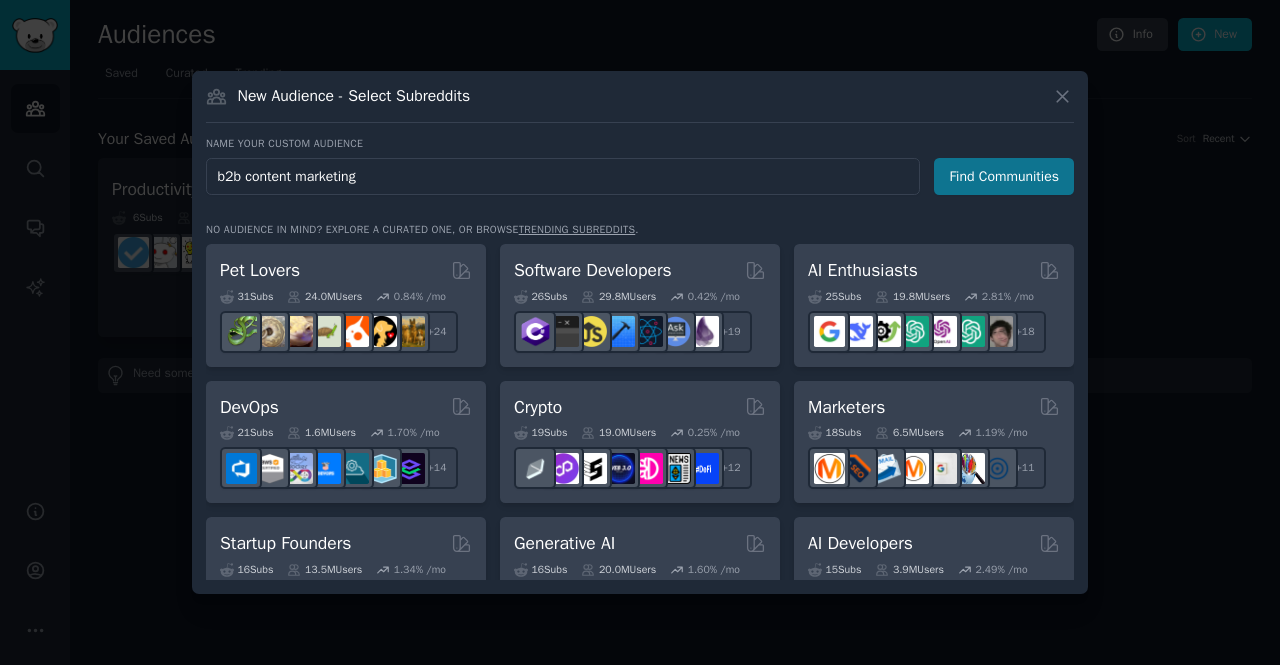 type on "b2b content marketing" 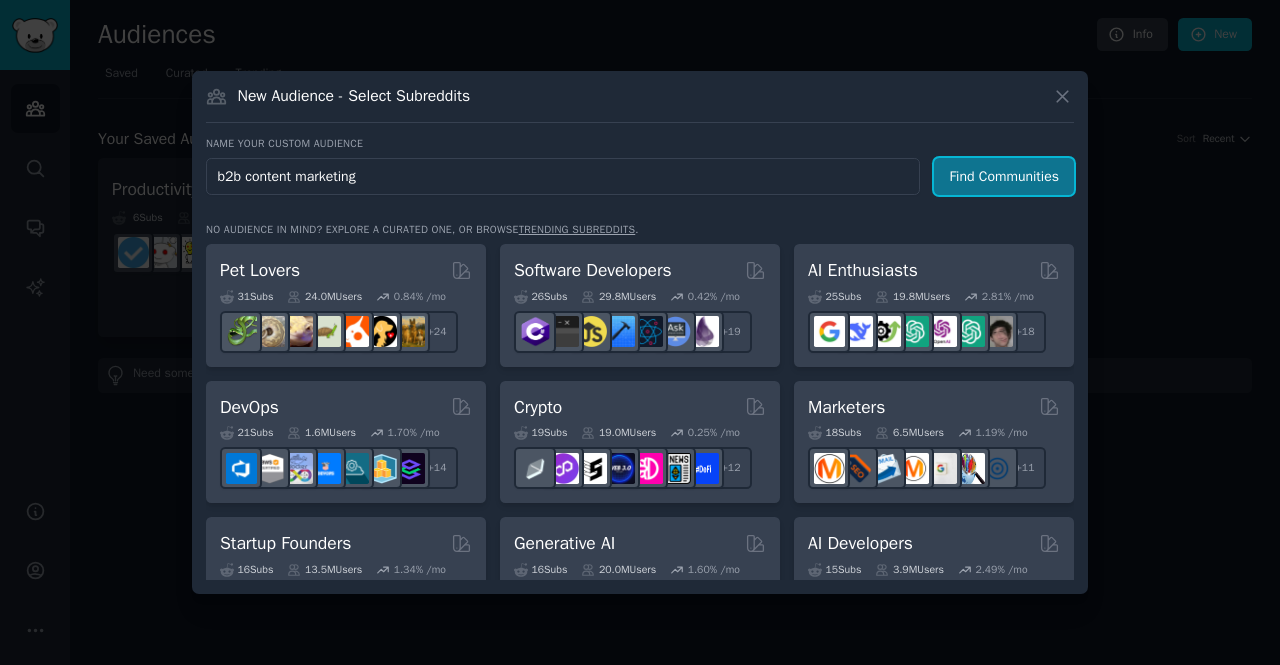 click on "Find Communities" at bounding box center [1004, 176] 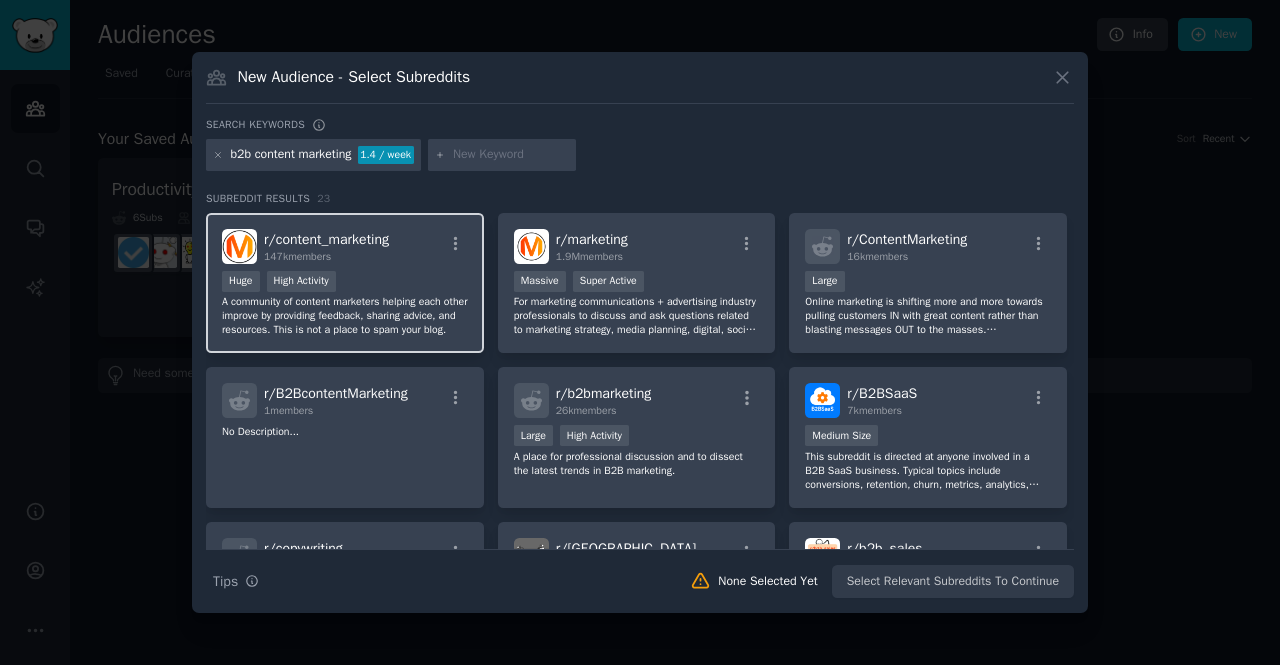 click on "A community of content marketers helping each other improve by providing feedback, sharing advice, and resources.
This is not a place to spam your blog." at bounding box center (345, 316) 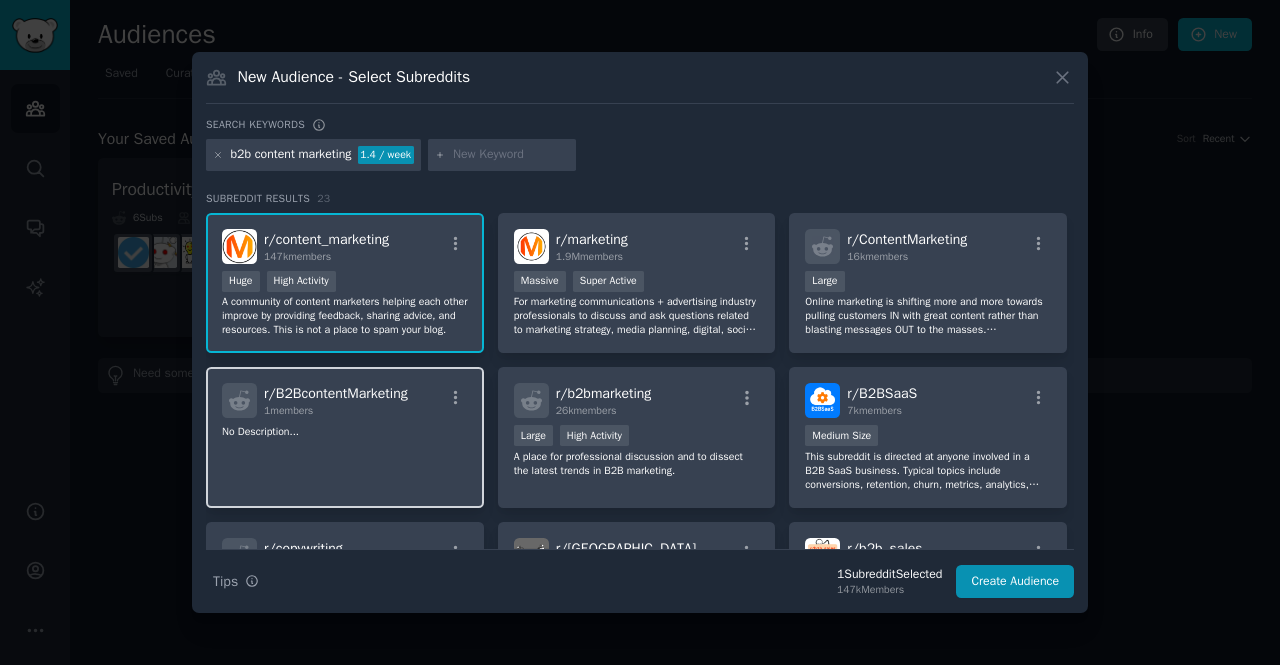 click on "r/ B2BcontentMarketing" at bounding box center [336, 393] 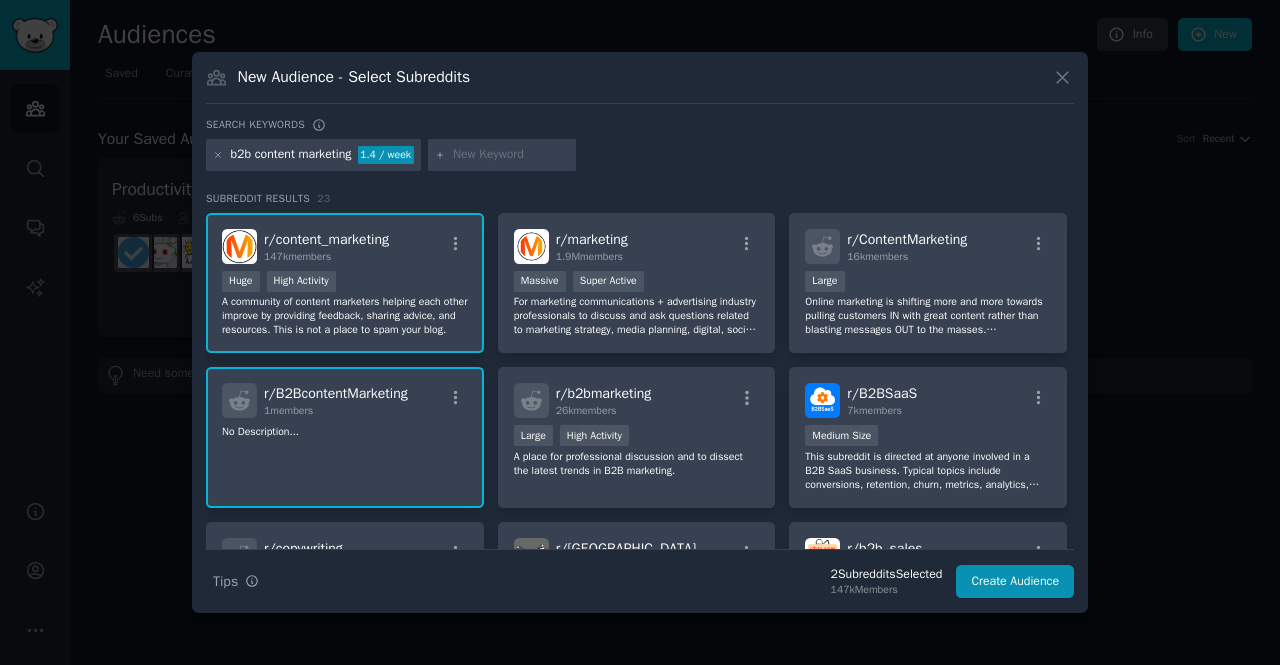 click on "No Description..." 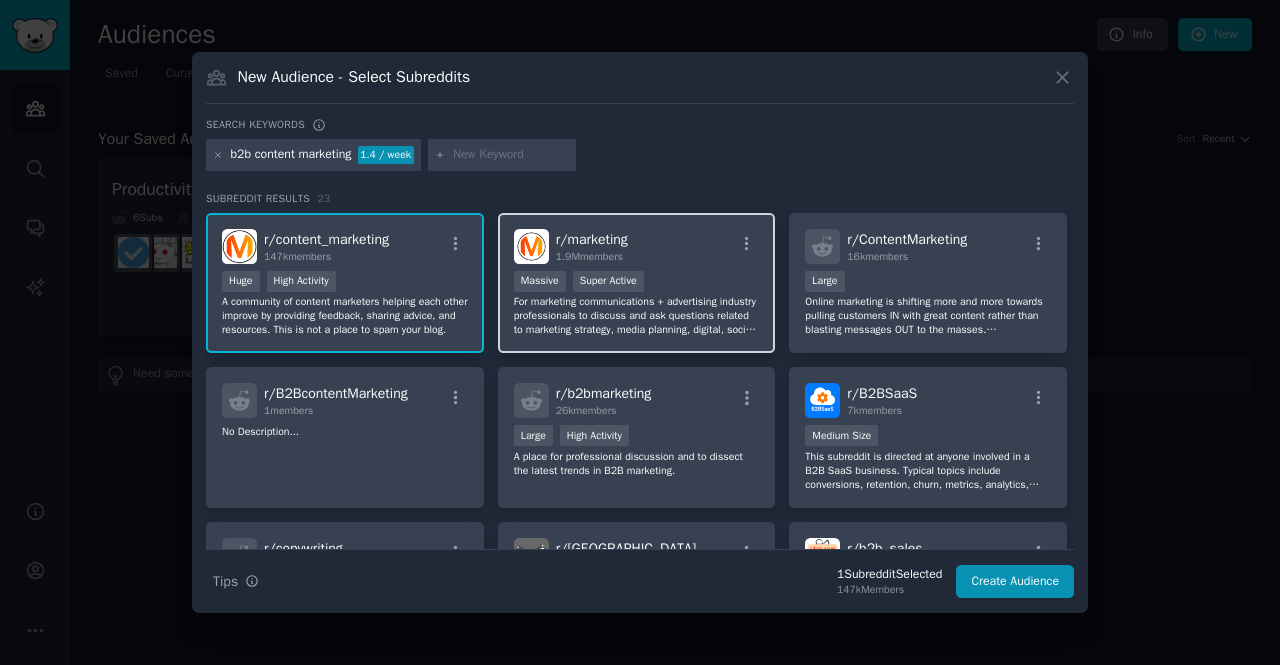 click on "r/ marketing 1.9M  members" at bounding box center [637, 246] 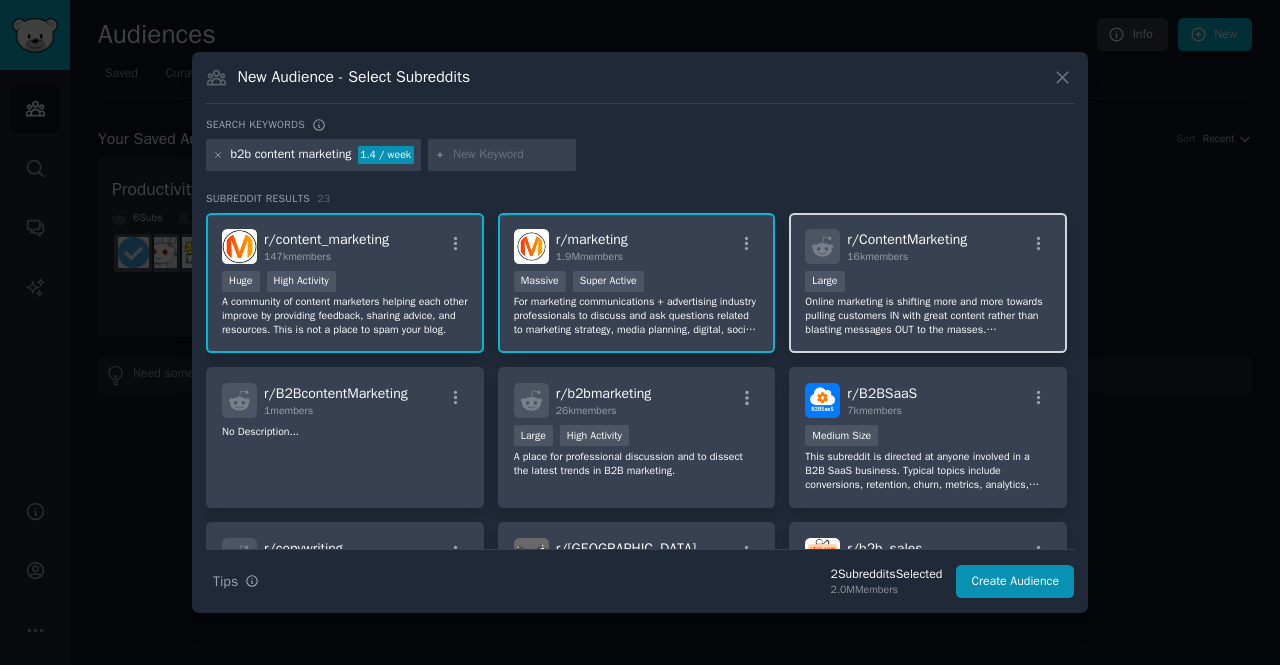 click on "10,000 - 100,000 members Large" at bounding box center (928, 283) 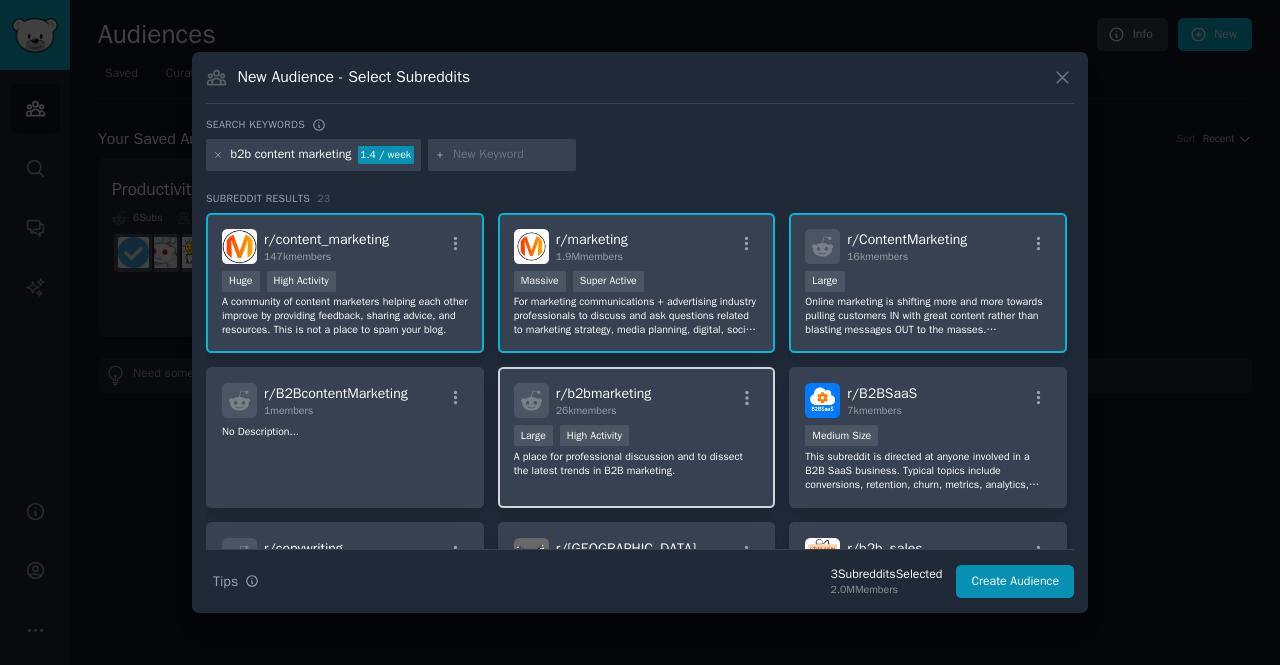 click at bounding box center (747, 401) 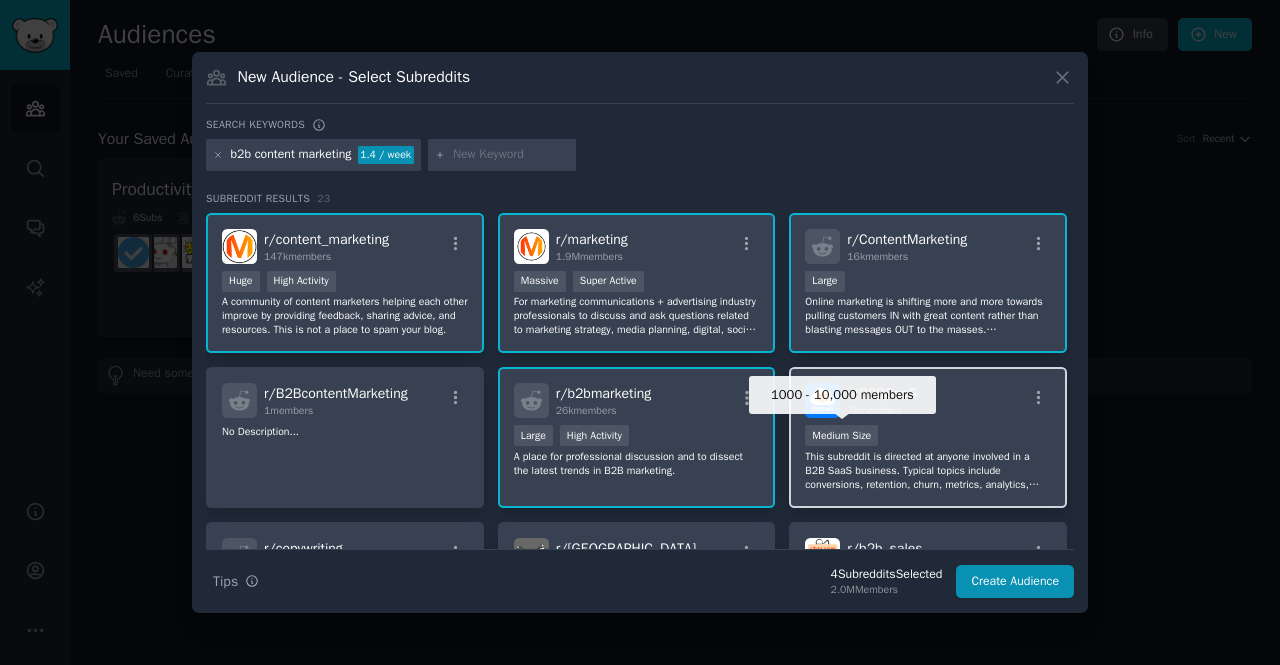 click on "Medium Size" at bounding box center (841, 435) 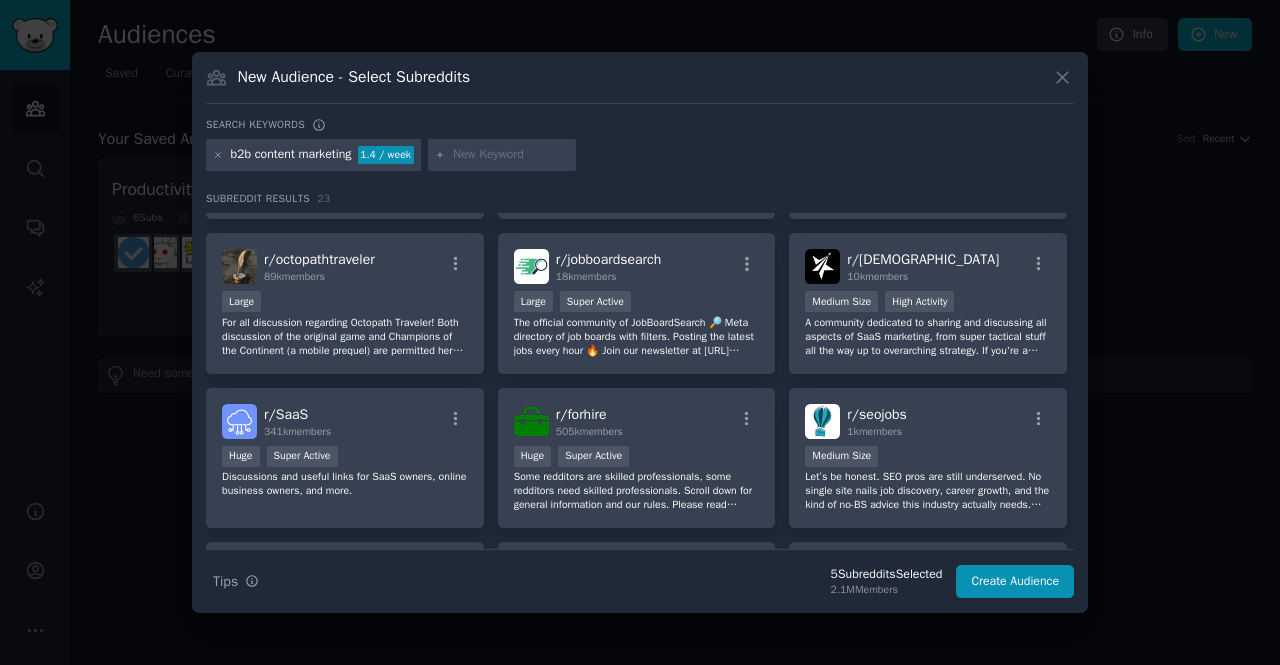 scroll, scrollTop: 446, scrollLeft: 0, axis: vertical 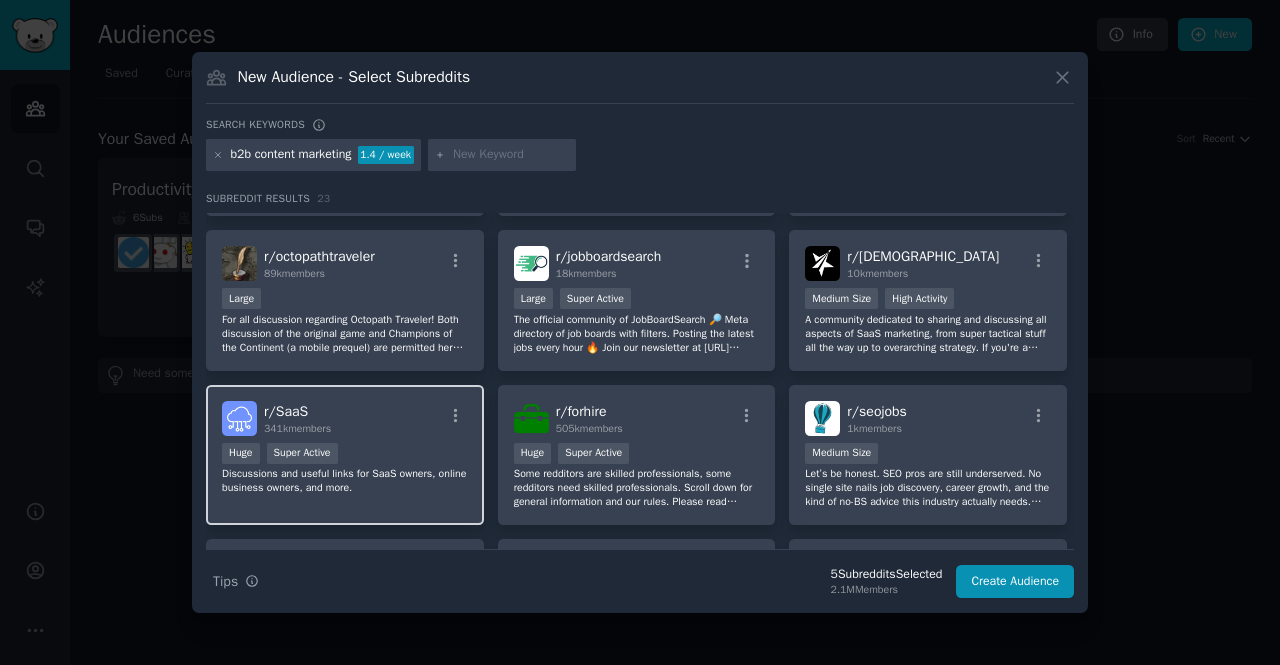 click on "r/ SaaS 341k  members" at bounding box center (345, 418) 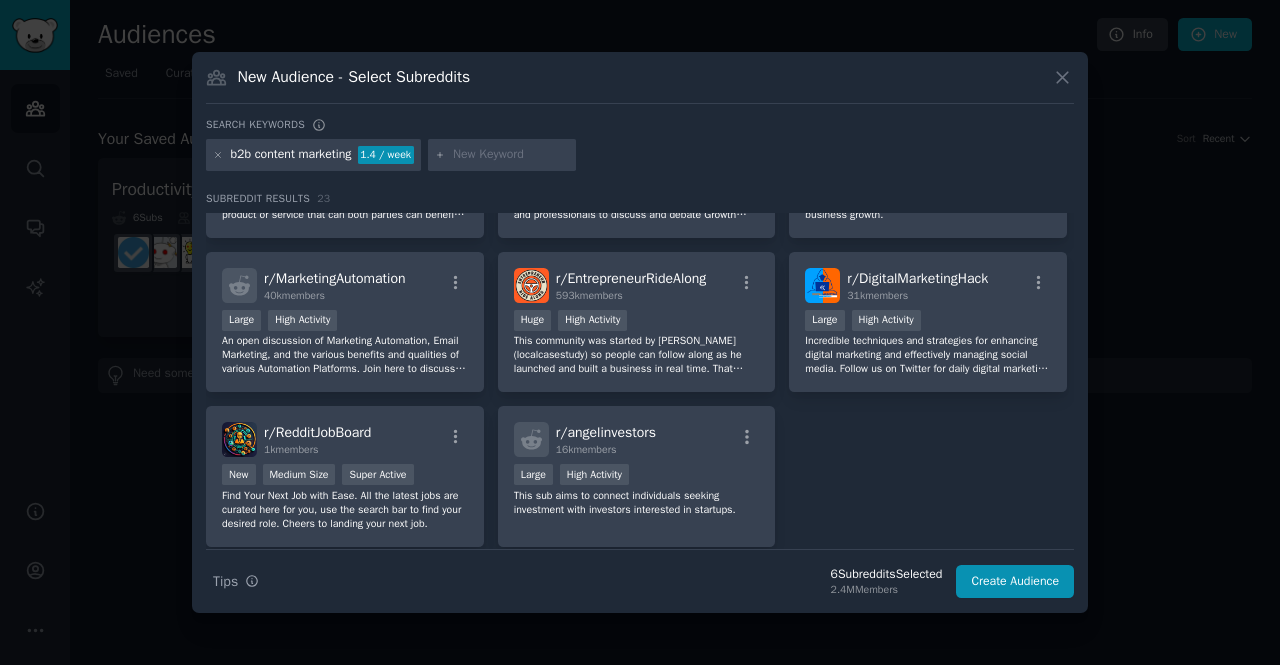 scroll, scrollTop: 956, scrollLeft: 0, axis: vertical 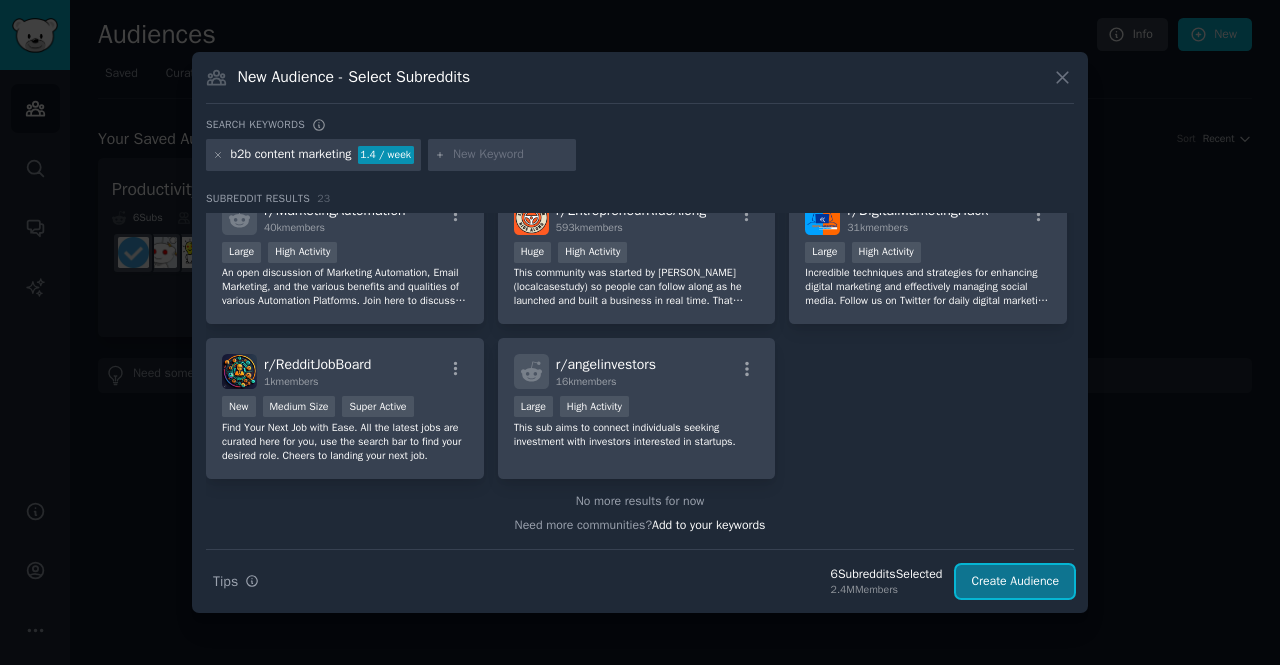click on "Create Audience" at bounding box center [1015, 582] 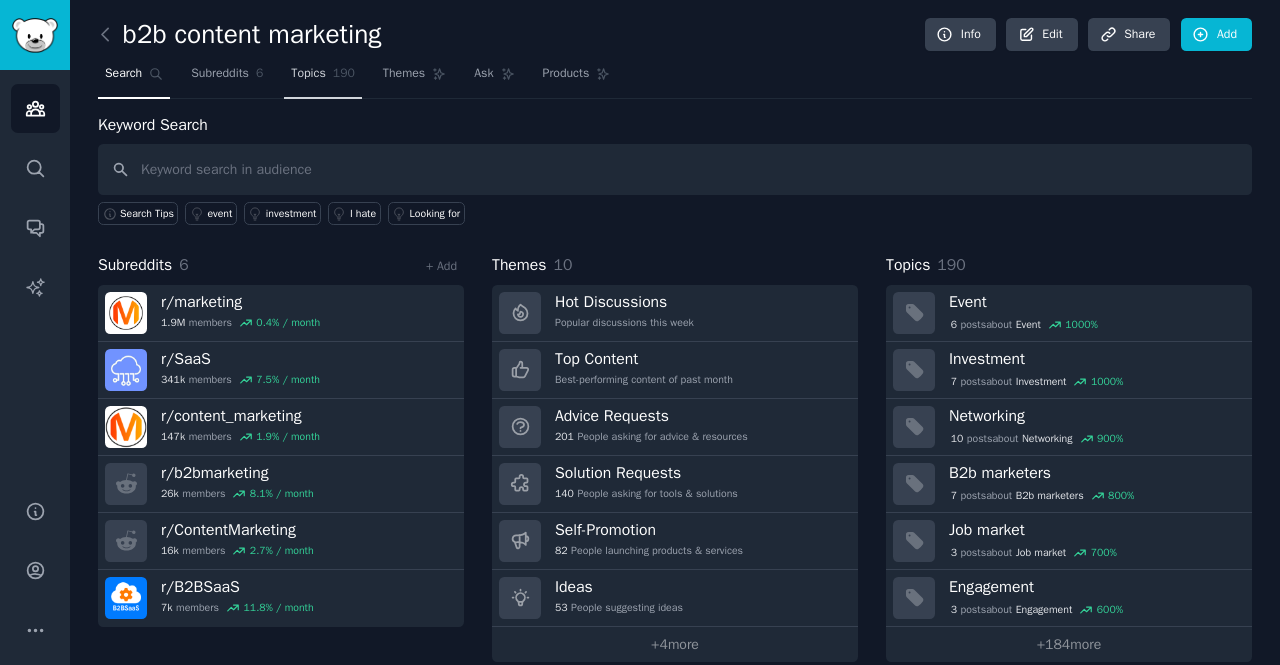 click on "190" 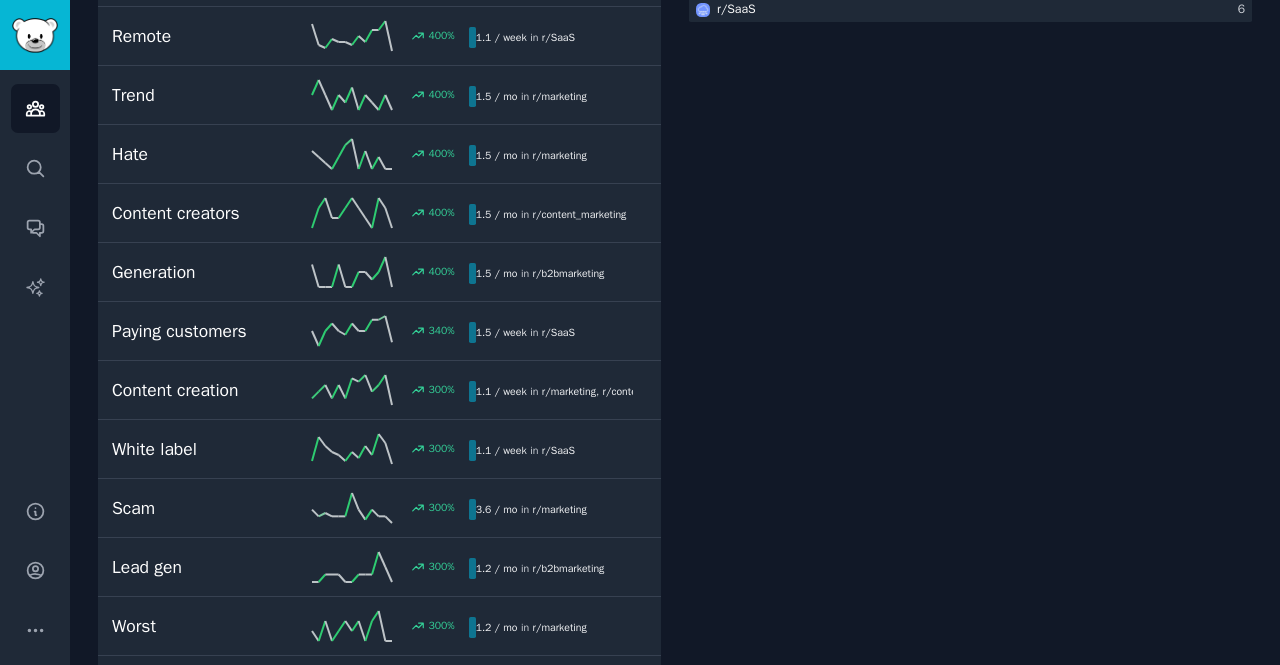 scroll, scrollTop: 561, scrollLeft: 0, axis: vertical 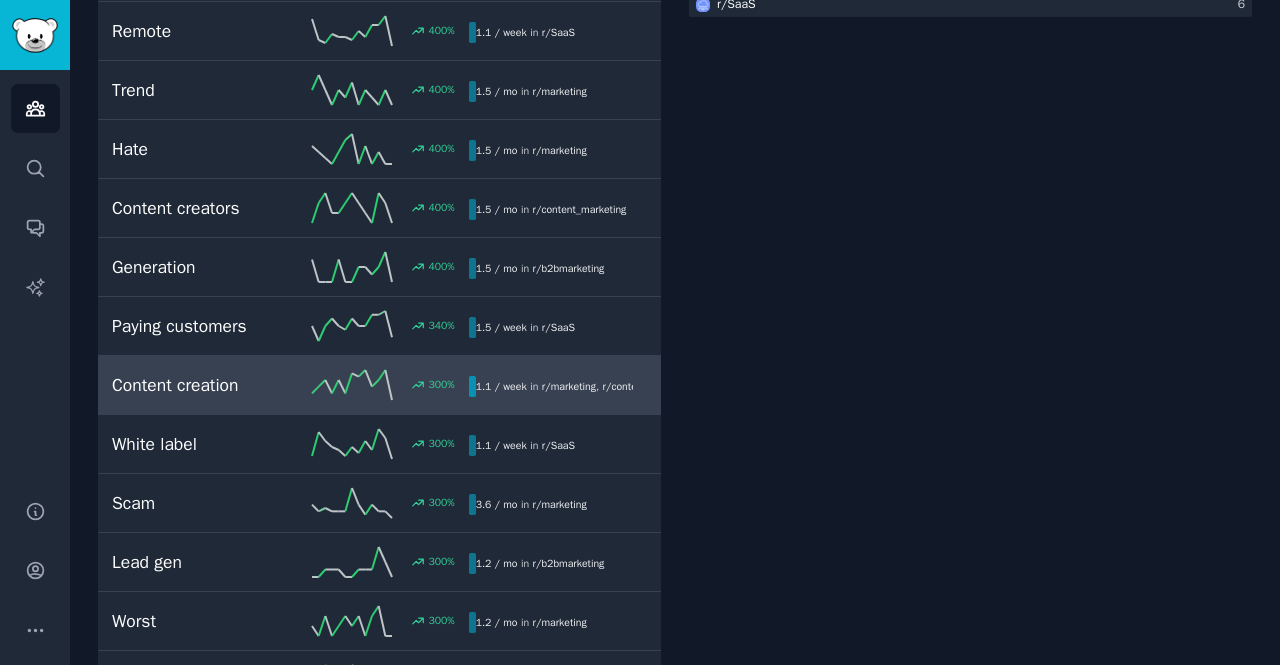 click on "Content creation" at bounding box center [201, 385] 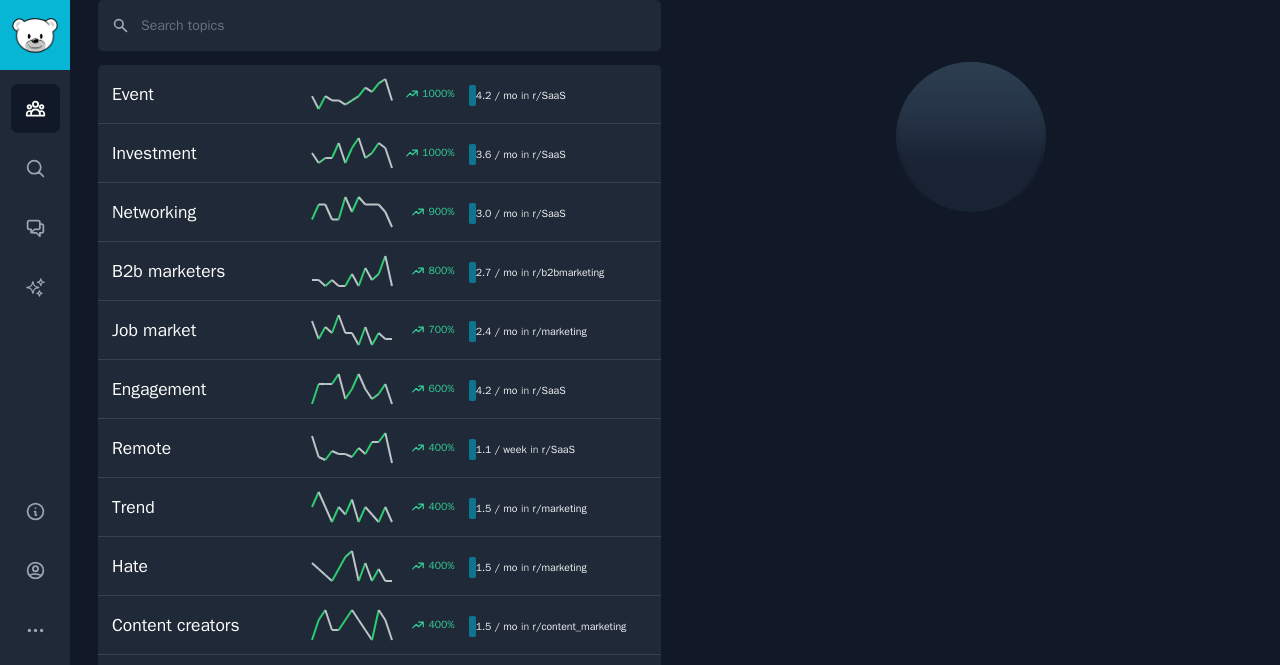 scroll, scrollTop: 111, scrollLeft: 0, axis: vertical 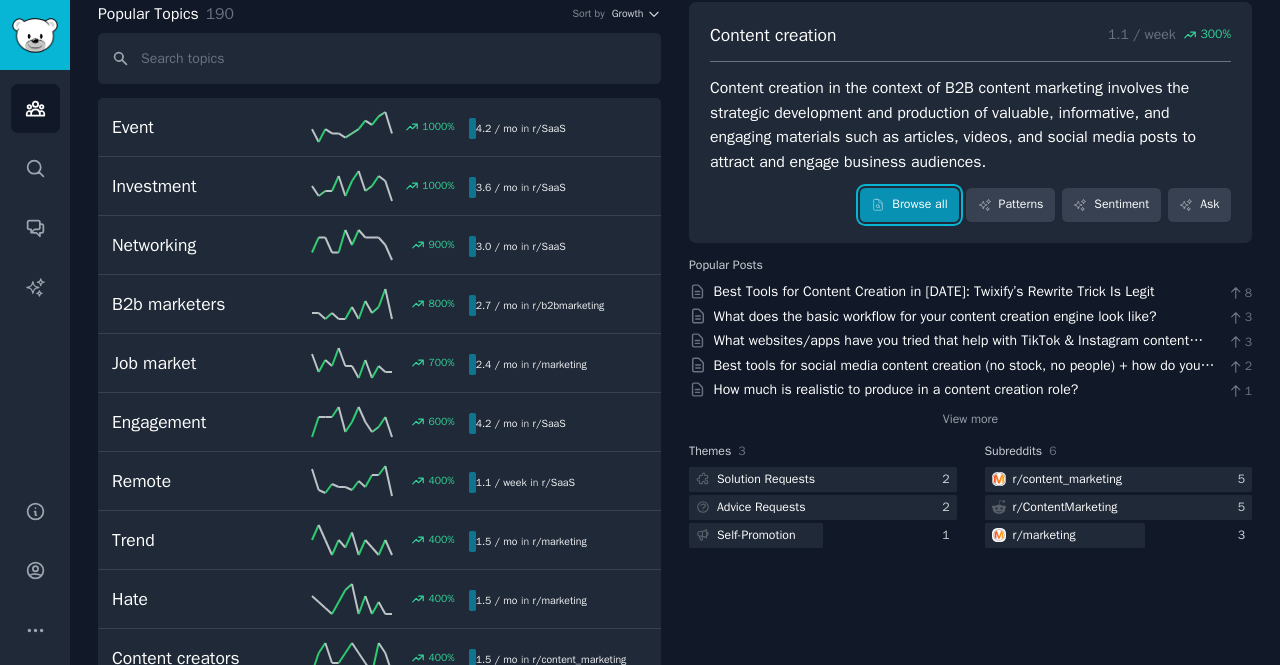 click on "Browse all" at bounding box center (909, 205) 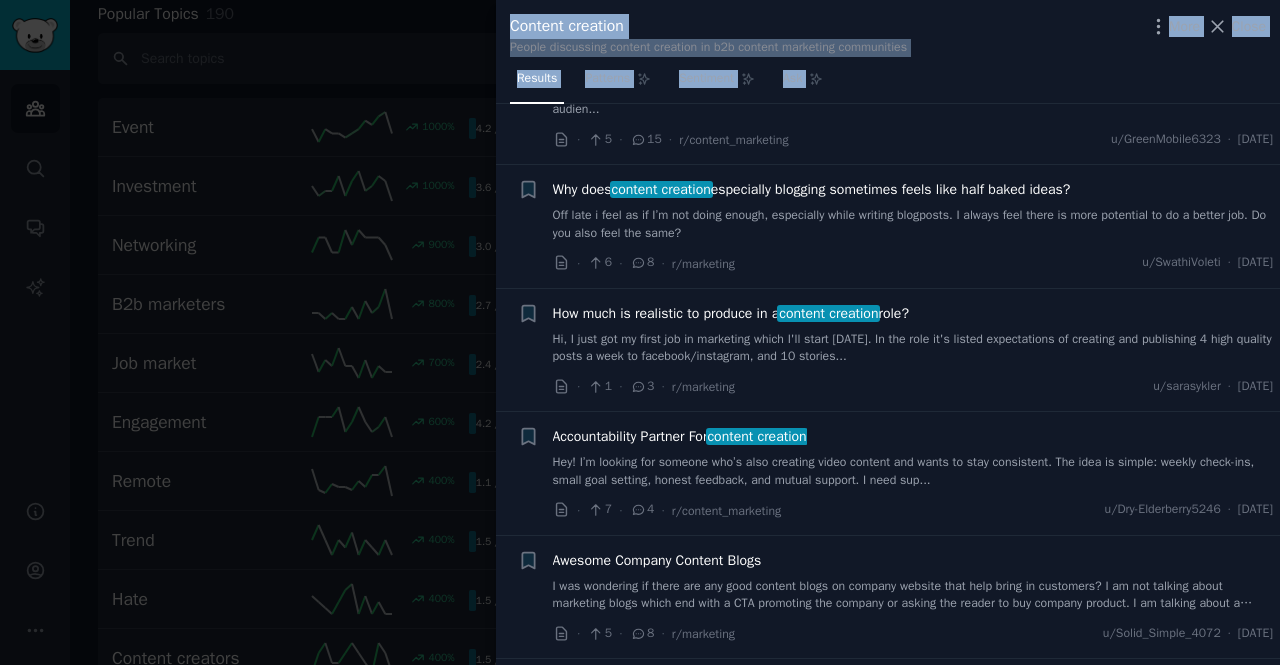 scroll, scrollTop: 2218, scrollLeft: 0, axis: vertical 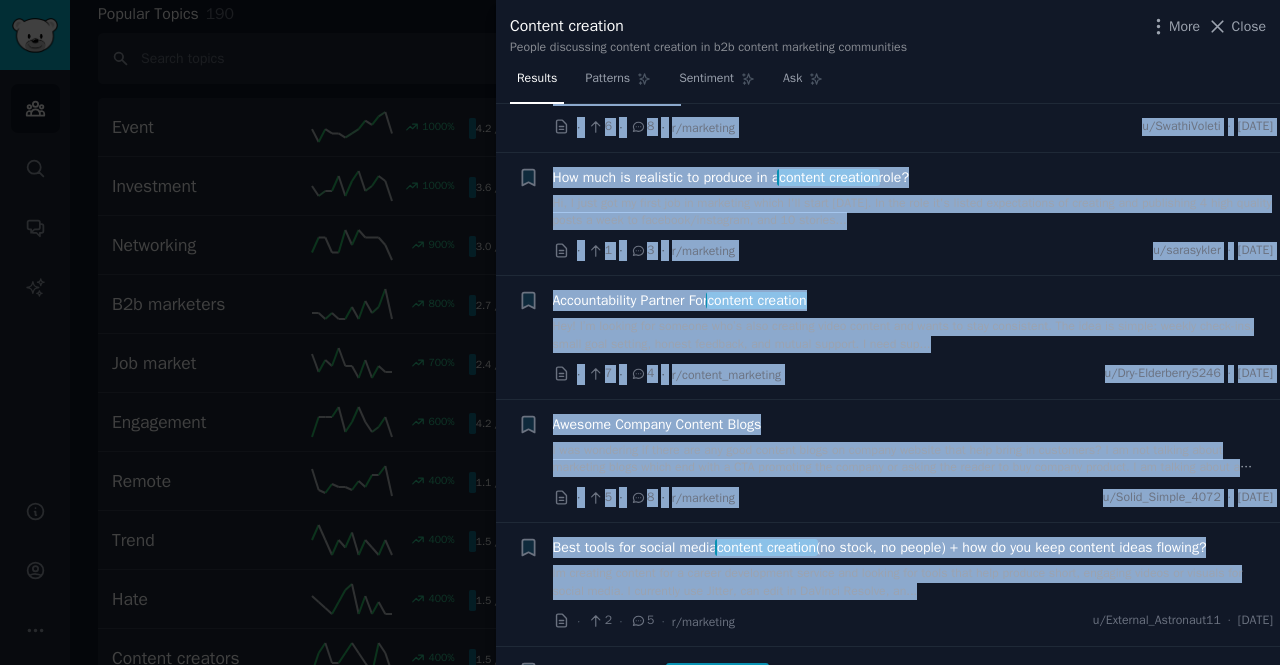 drag, startPoint x: 559, startPoint y: 145, endPoint x: 923, endPoint y: 591, distance: 575.68396 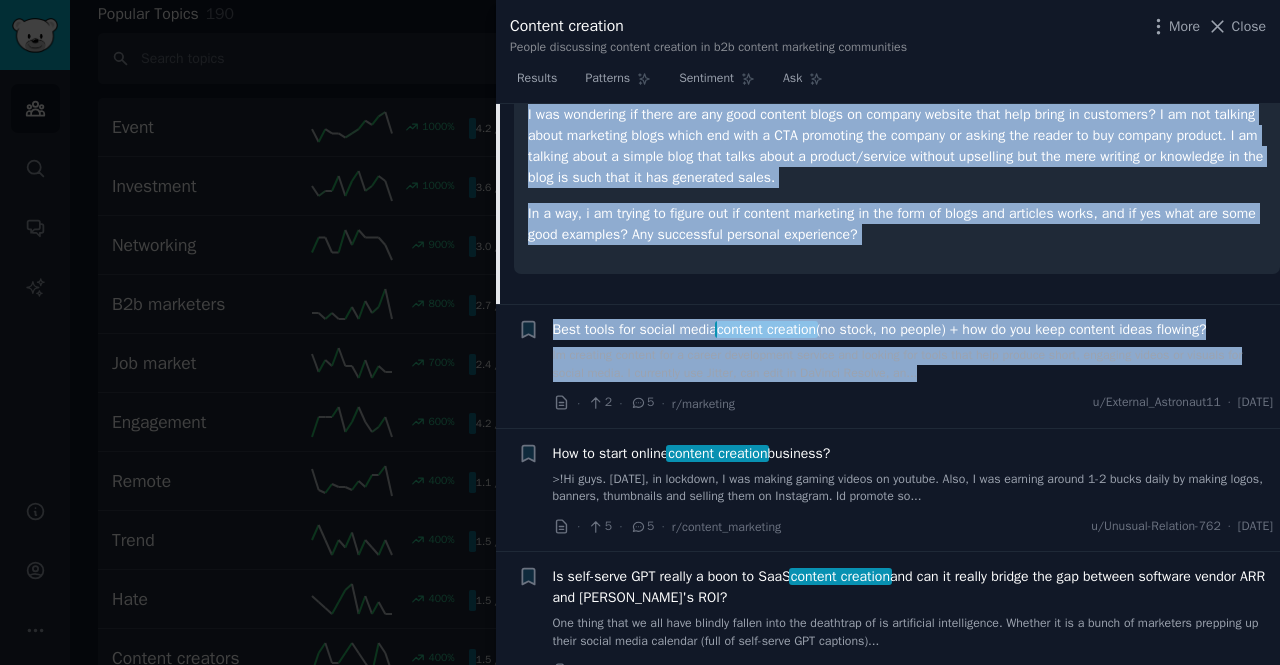 scroll, scrollTop: 2758, scrollLeft: 0, axis: vertical 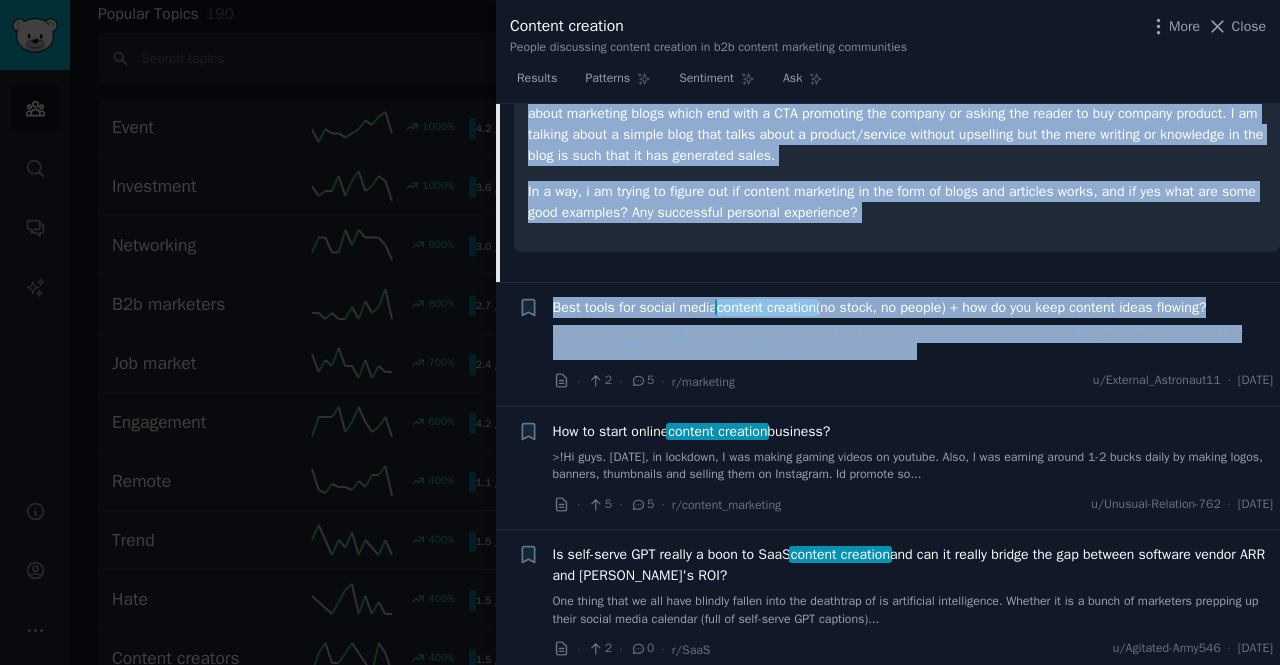 click on "I was wondering if there are any good content blogs on company website that help bring in customers? I am not talking about marketing blogs which end with a CTA promoting the company or asking the reader to buy company product. I am talking about a simple blog that talks about a product/service without upselling but the mere writing or knowledge in the blog is such that it has generated sales.
In a way, i am trying to figure out if content marketing in the form of blogs and articles works, and if yes what are some good examples? Any successful personal experience?" at bounding box center [897, 160] 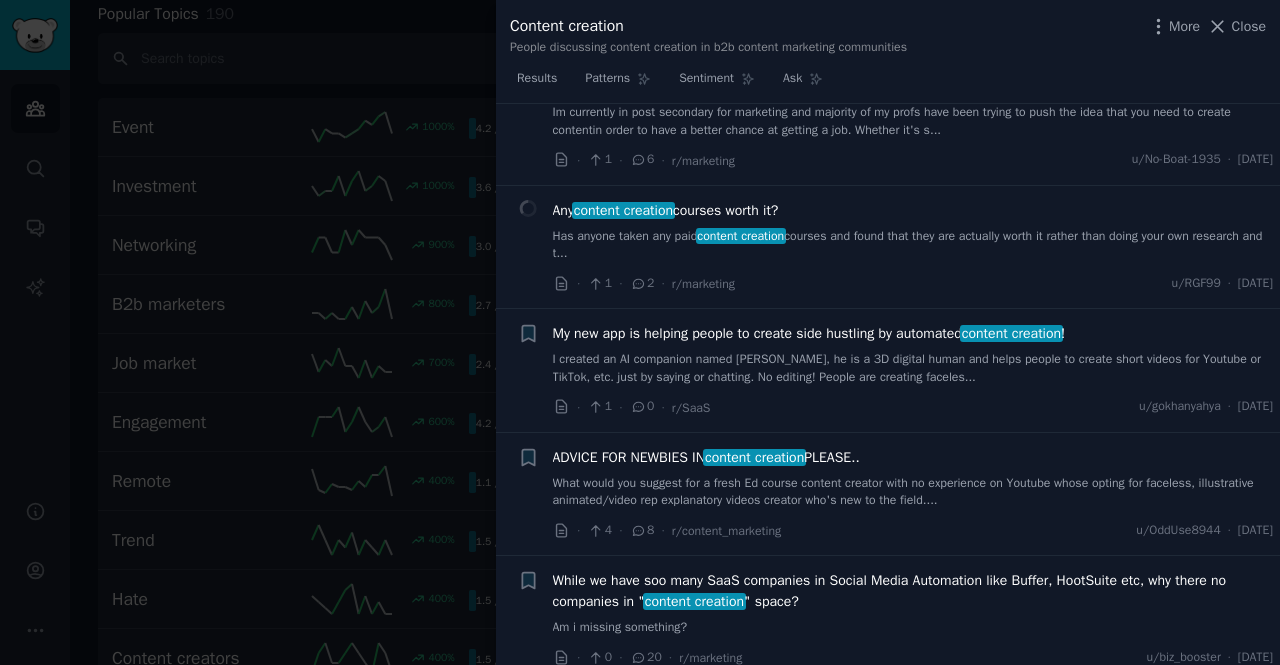 scroll, scrollTop: 11680, scrollLeft: 0, axis: vertical 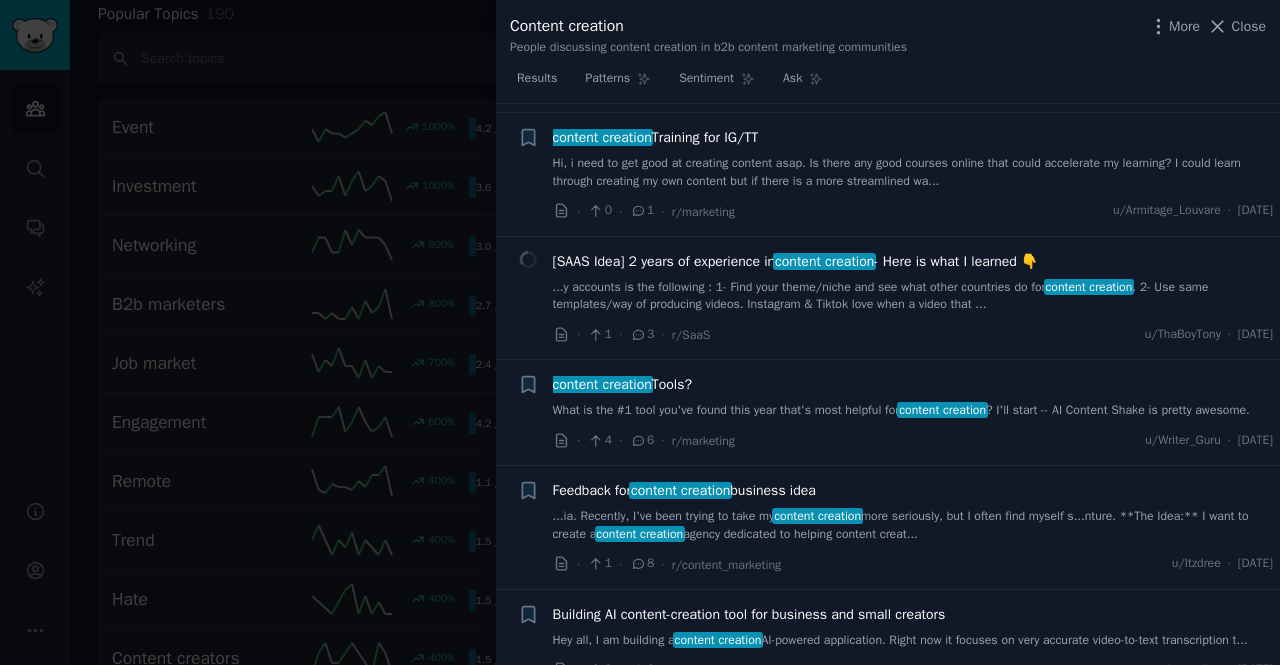 click on "Hey all, I am building a  content creation  AI-powered application. Right now it focuses on very accurate video-to-text transcription t..." at bounding box center (913, 641) 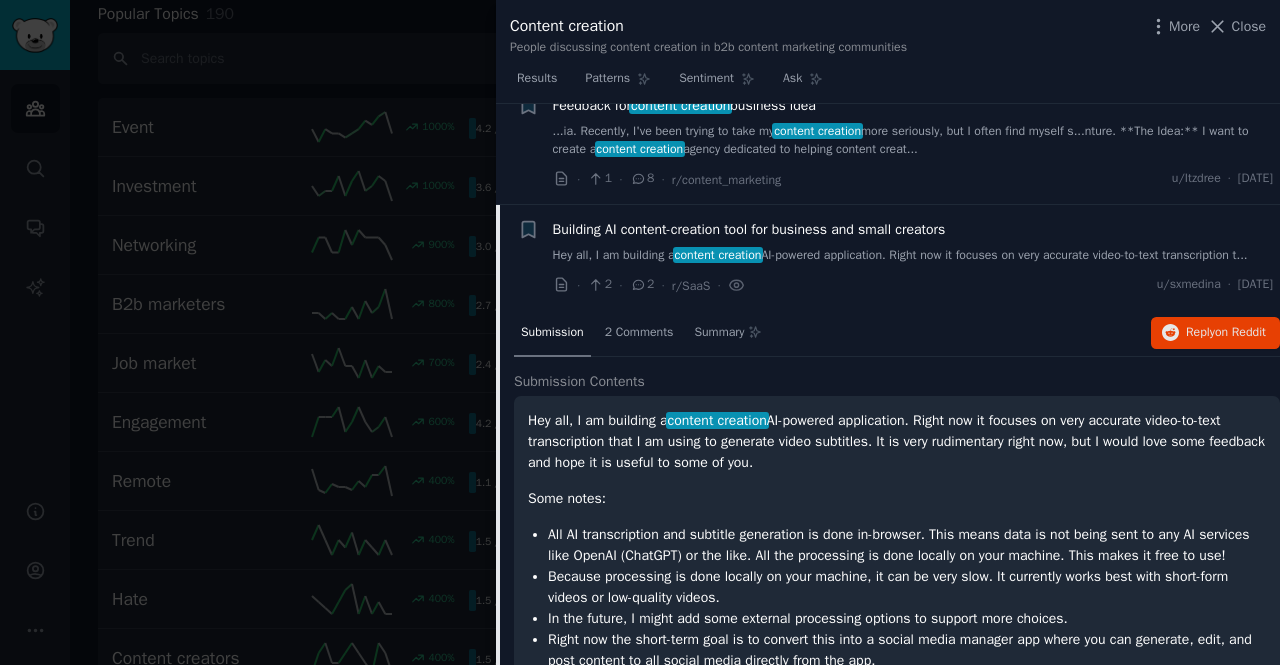 scroll, scrollTop: 11836, scrollLeft: 0, axis: vertical 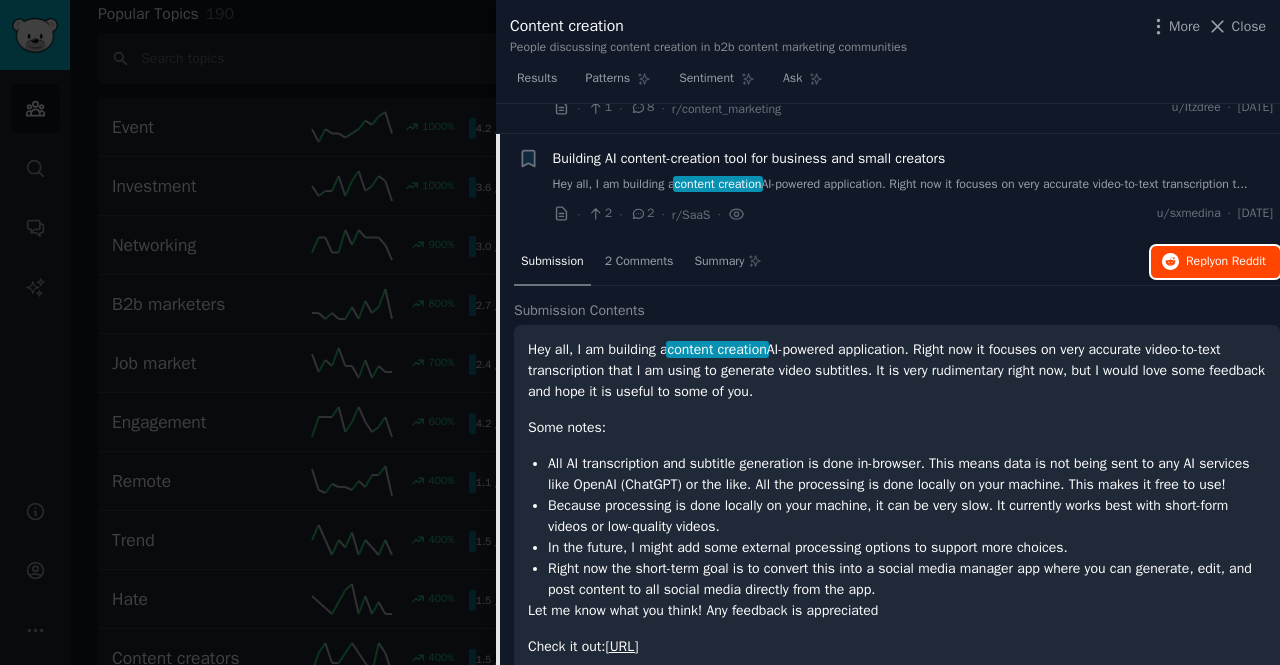 click on "Reply  on Reddit" at bounding box center (1215, 262) 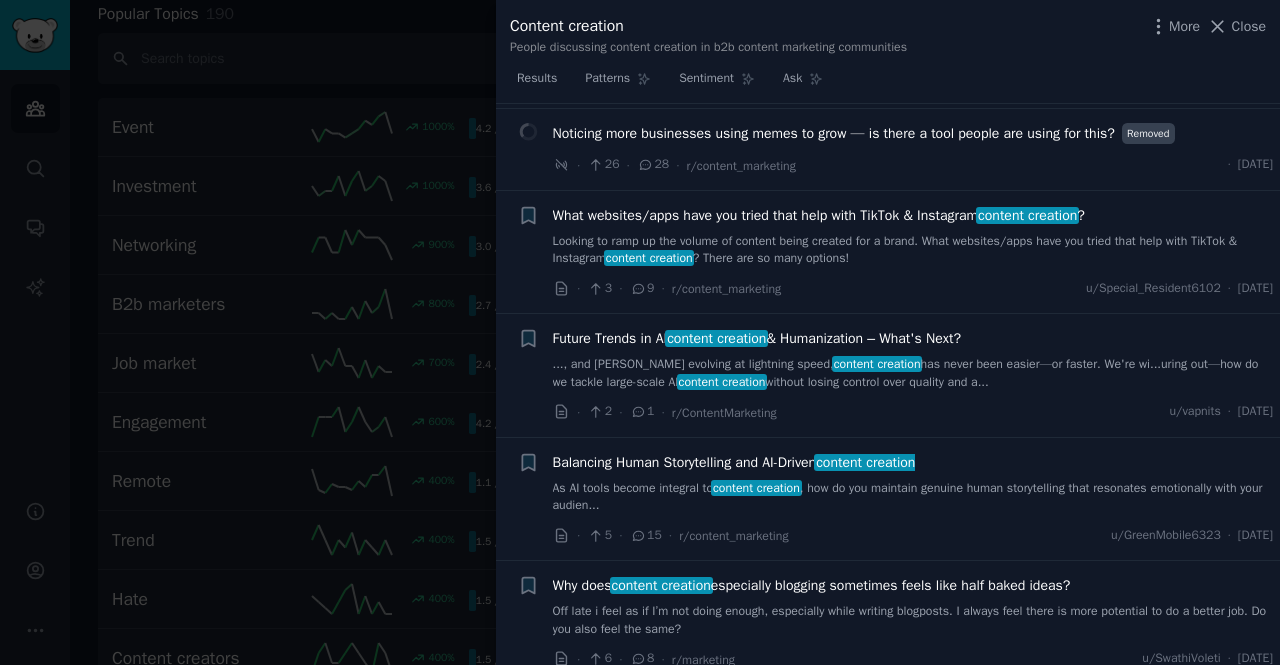 scroll, scrollTop: 1686, scrollLeft: 0, axis: vertical 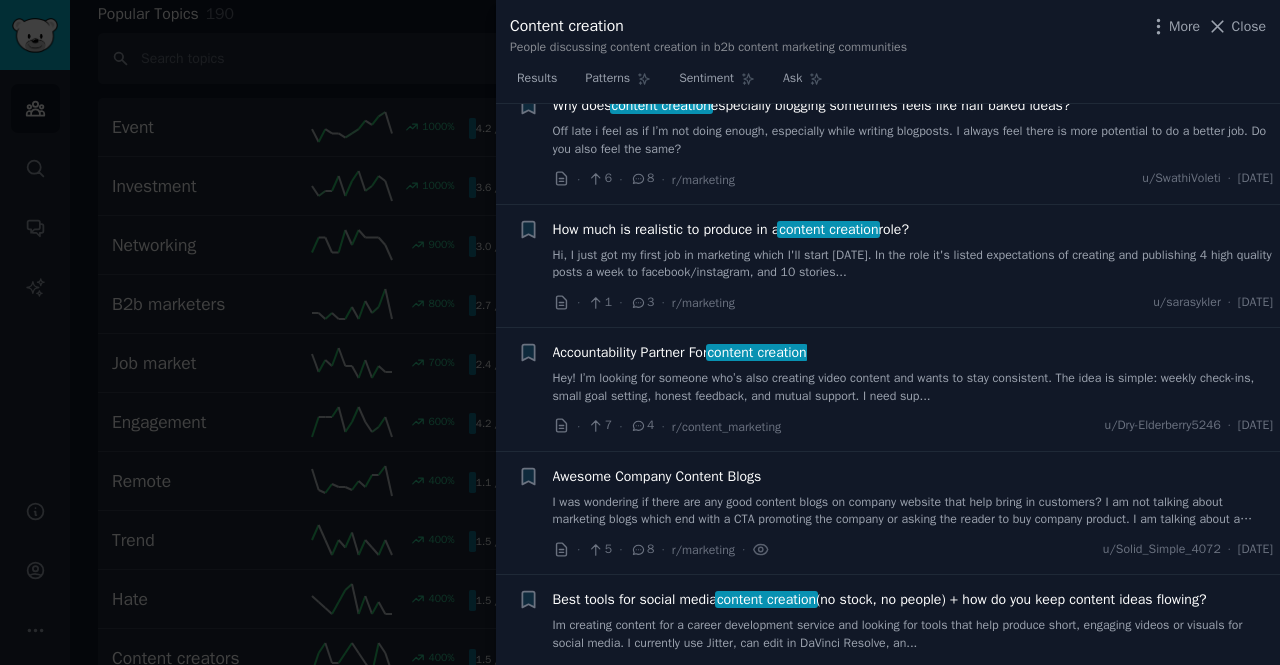type 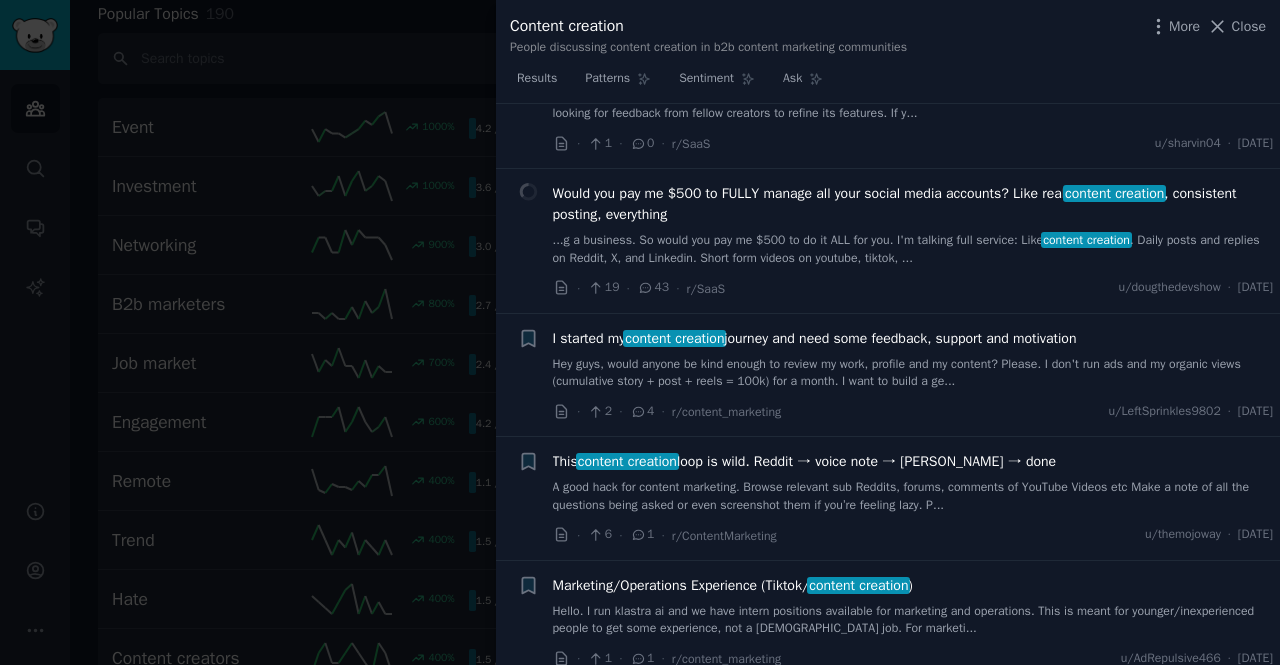 scroll, scrollTop: 3372, scrollLeft: 0, axis: vertical 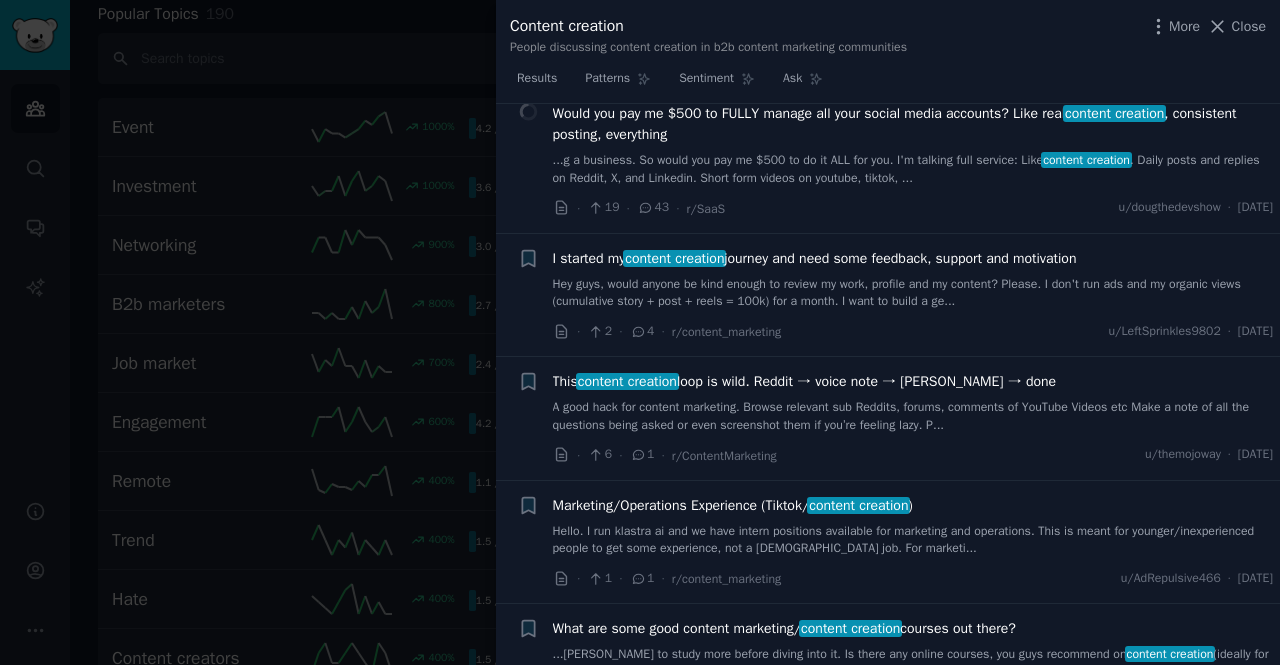 click at bounding box center [640, 332] 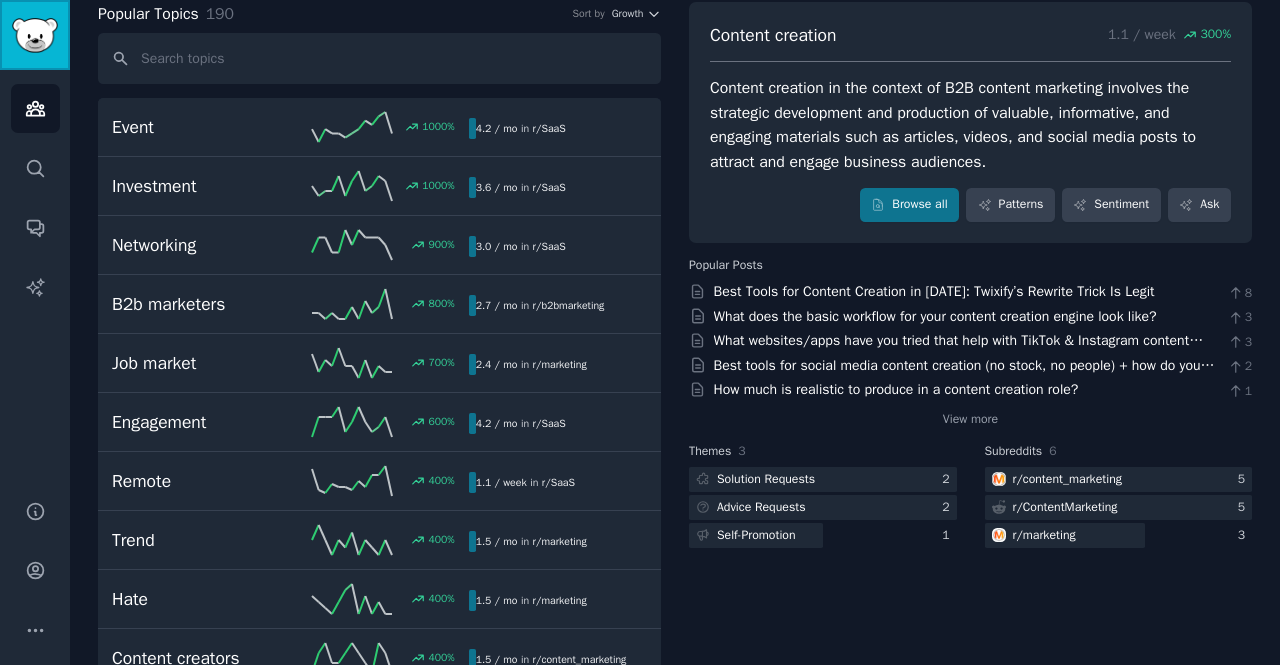 click at bounding box center (35, 35) 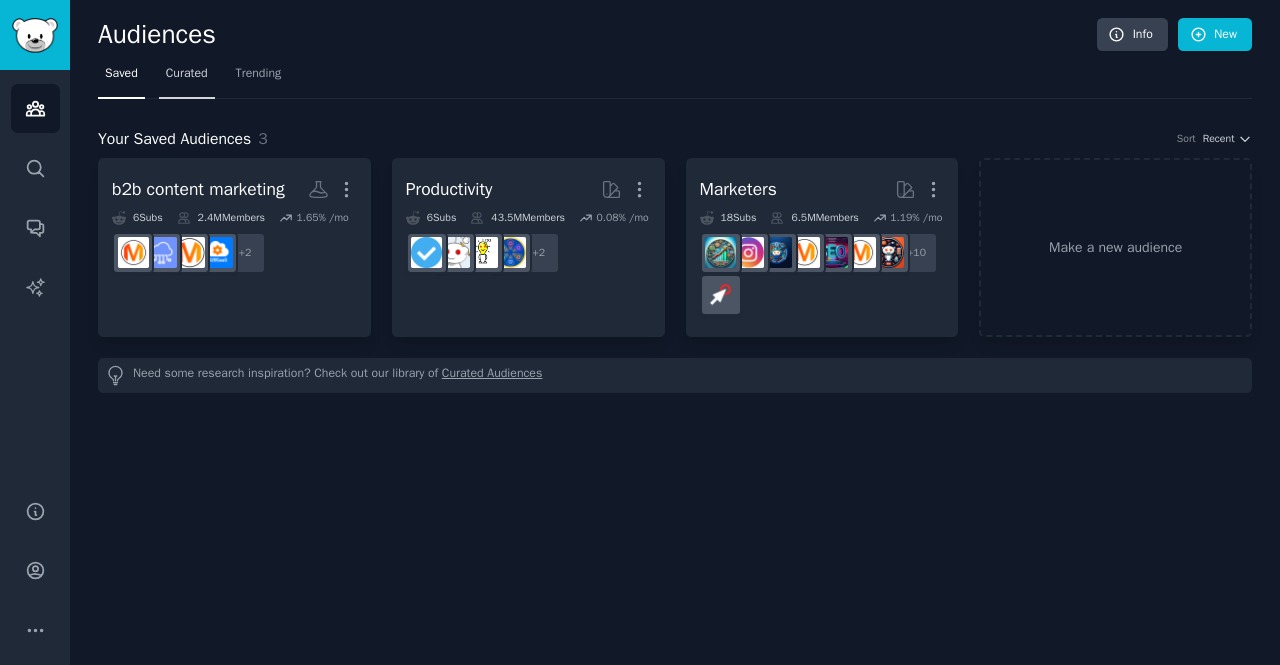 click on "Curated" at bounding box center (187, 78) 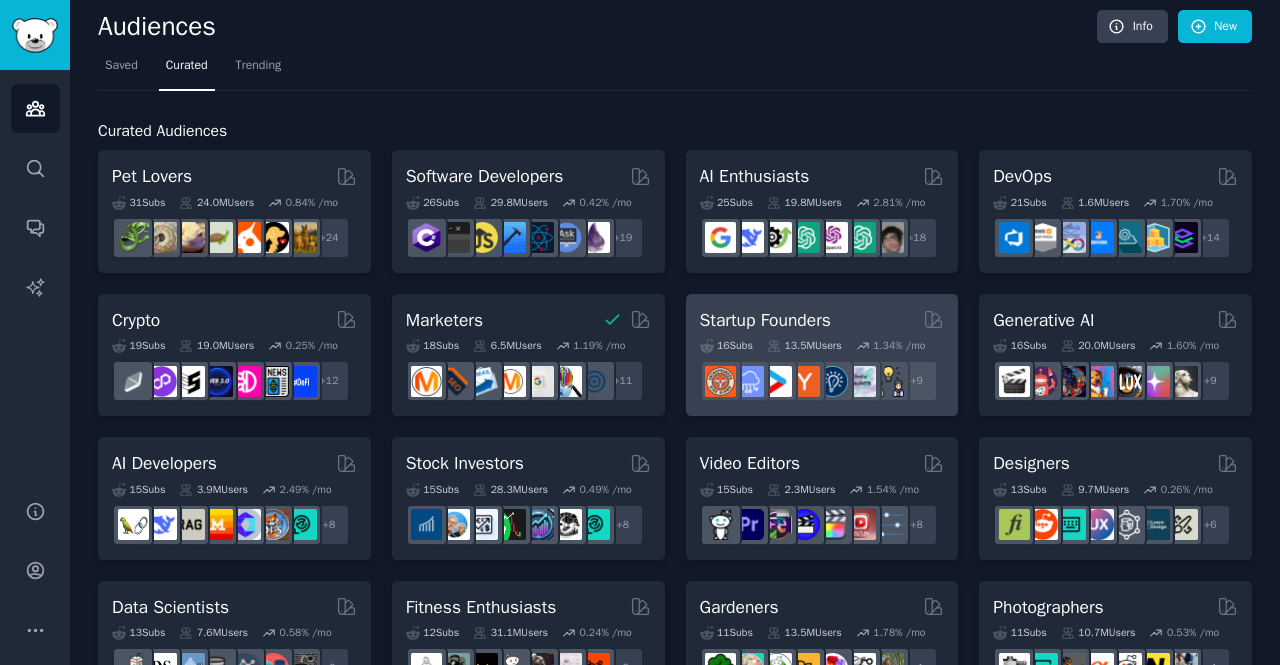 scroll, scrollTop: 0, scrollLeft: 0, axis: both 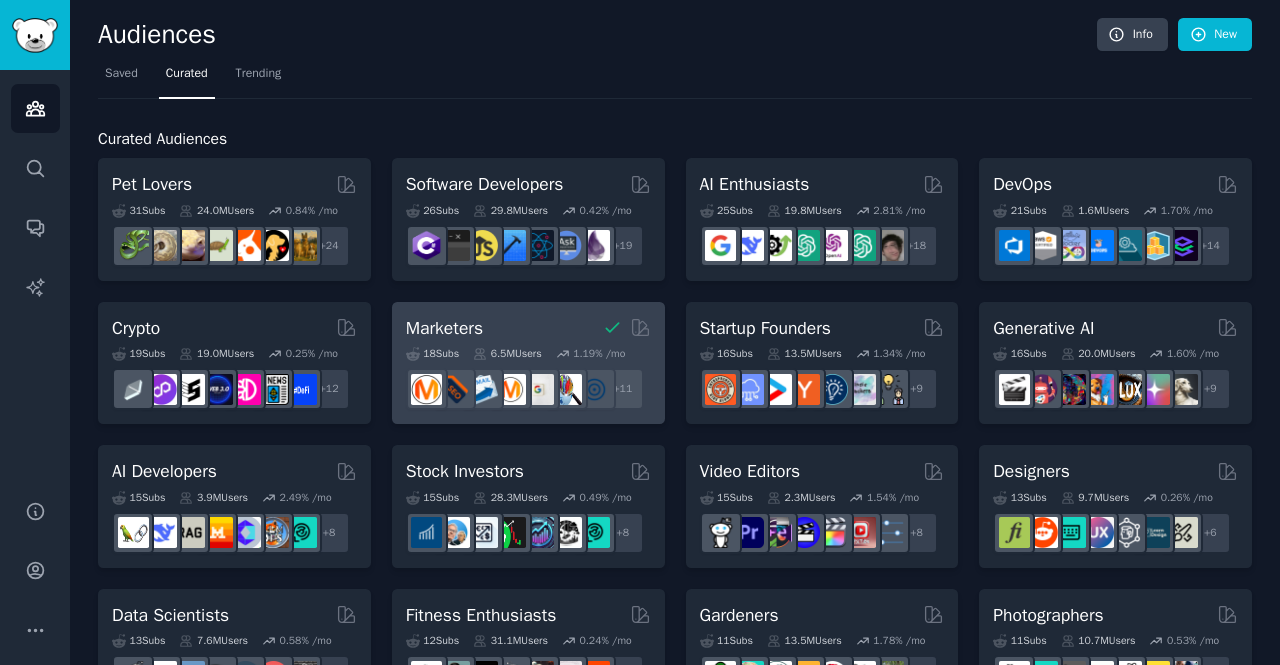 click on "Marketers You have already saved this curated audience" at bounding box center [528, 328] 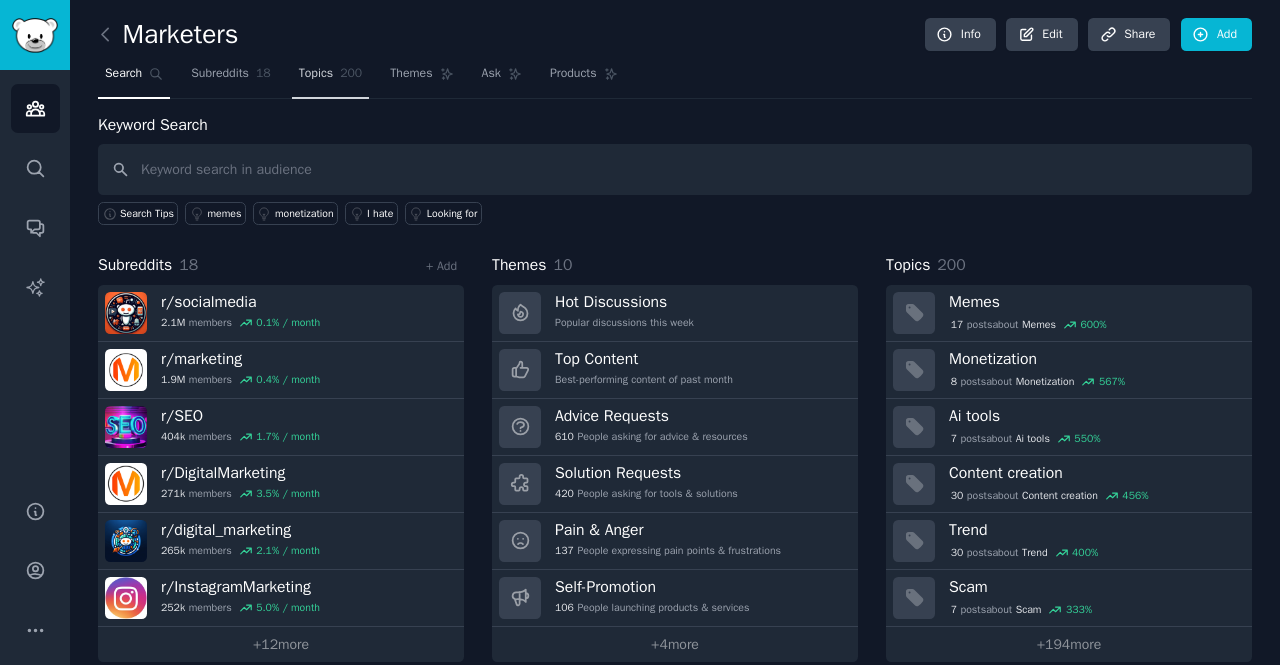 click on "200" 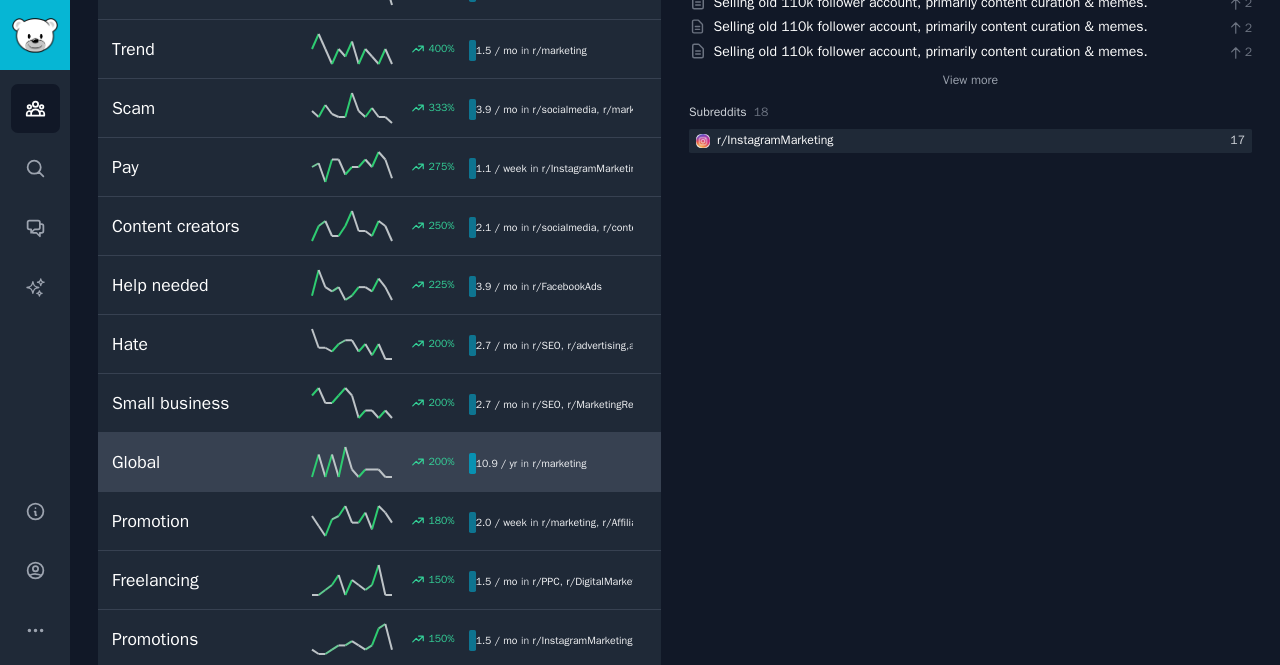scroll, scrollTop: 424, scrollLeft: 0, axis: vertical 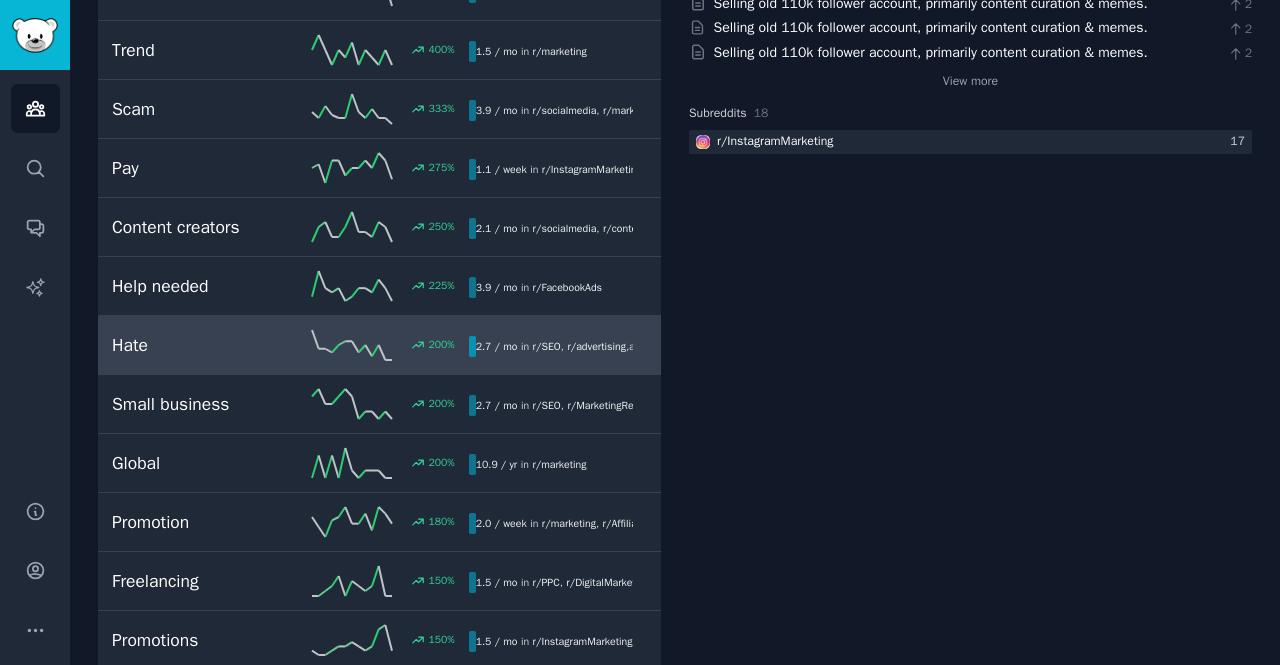 click on "Hate 200 % 2.7 / mo  in    r/ SEO ,  r/ advertising ,   and  1  other" at bounding box center (379, 345) 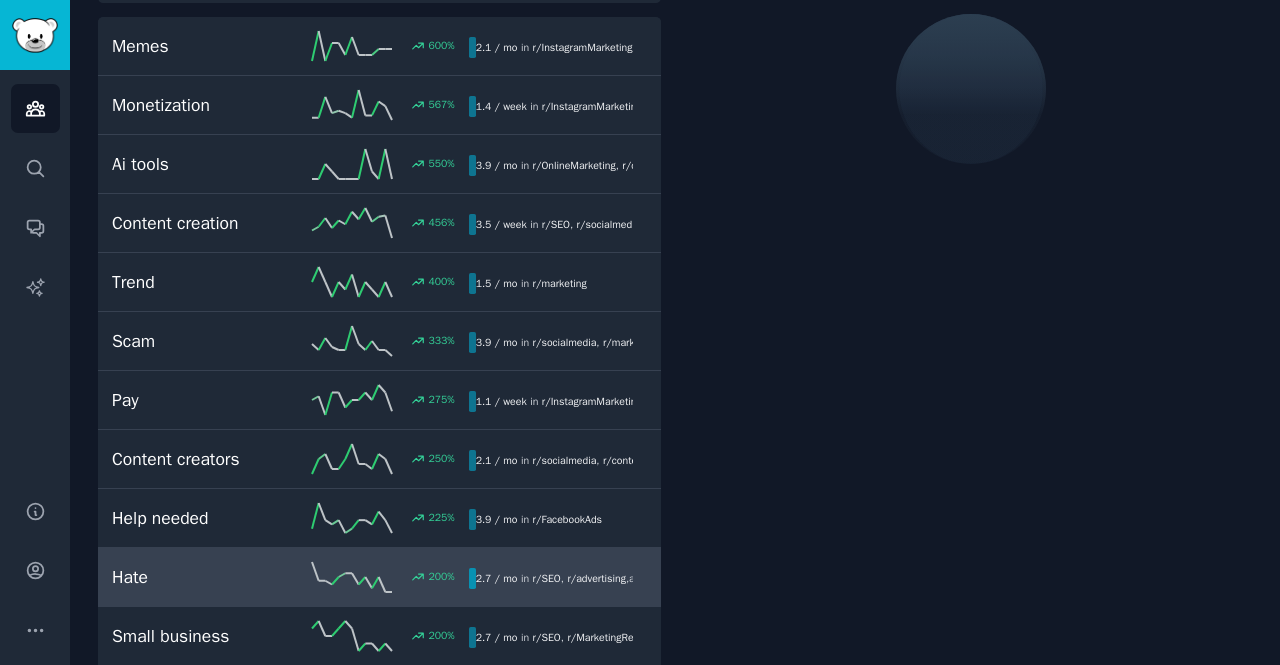 scroll, scrollTop: 111, scrollLeft: 0, axis: vertical 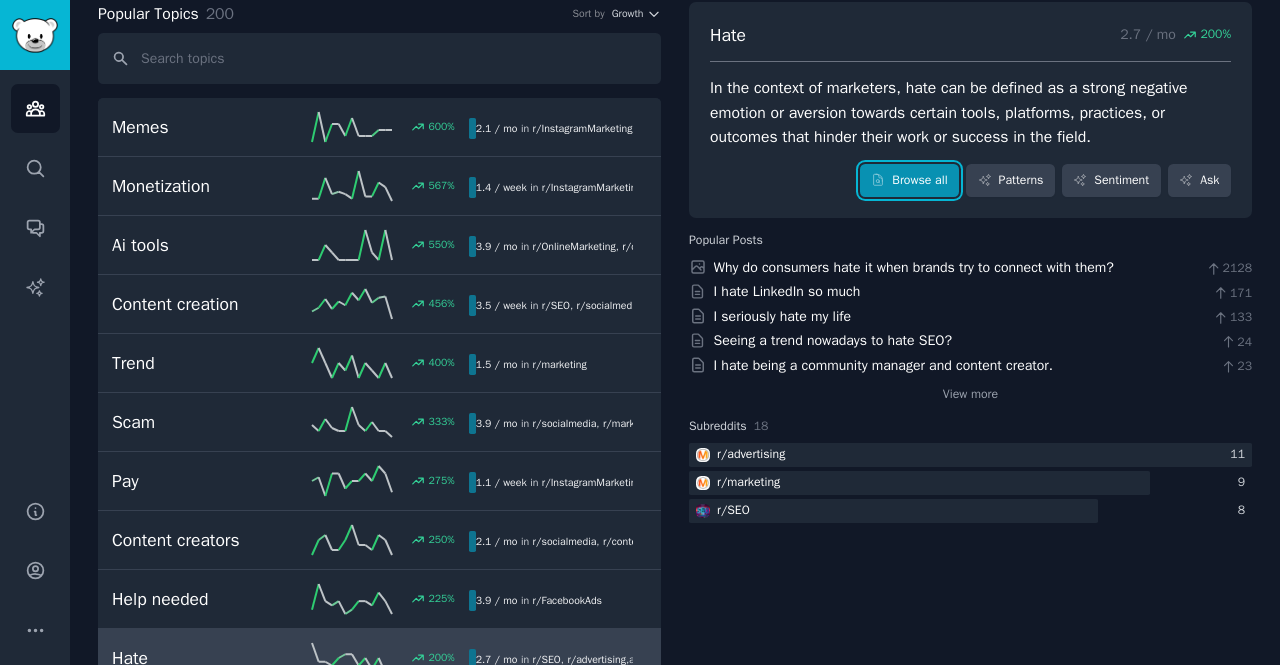 click on "Browse all" at bounding box center (909, 181) 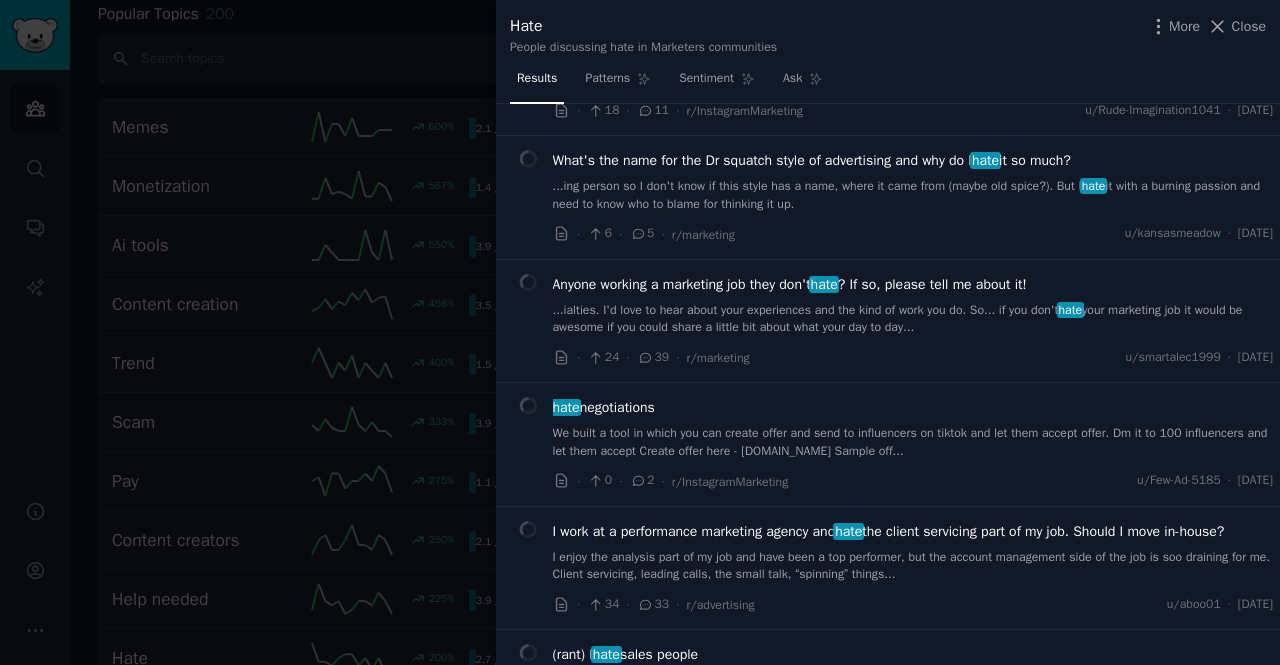 scroll, scrollTop: 4209, scrollLeft: 0, axis: vertical 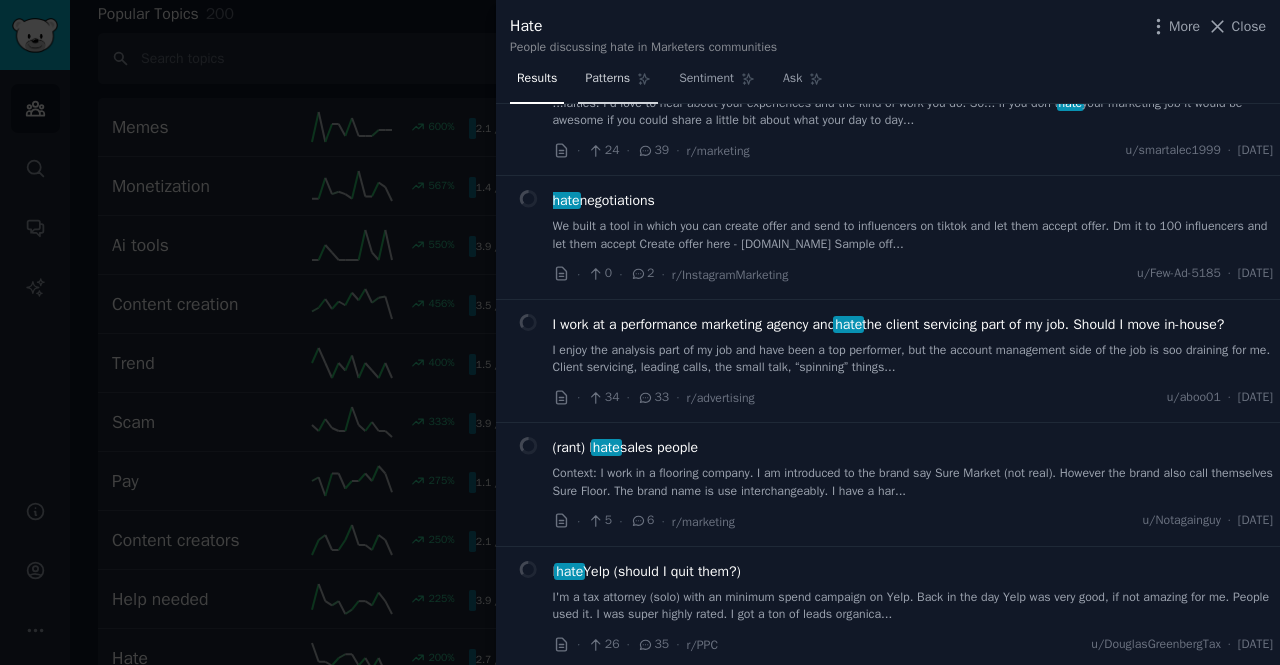 click on "Patterns" at bounding box center (607, 79) 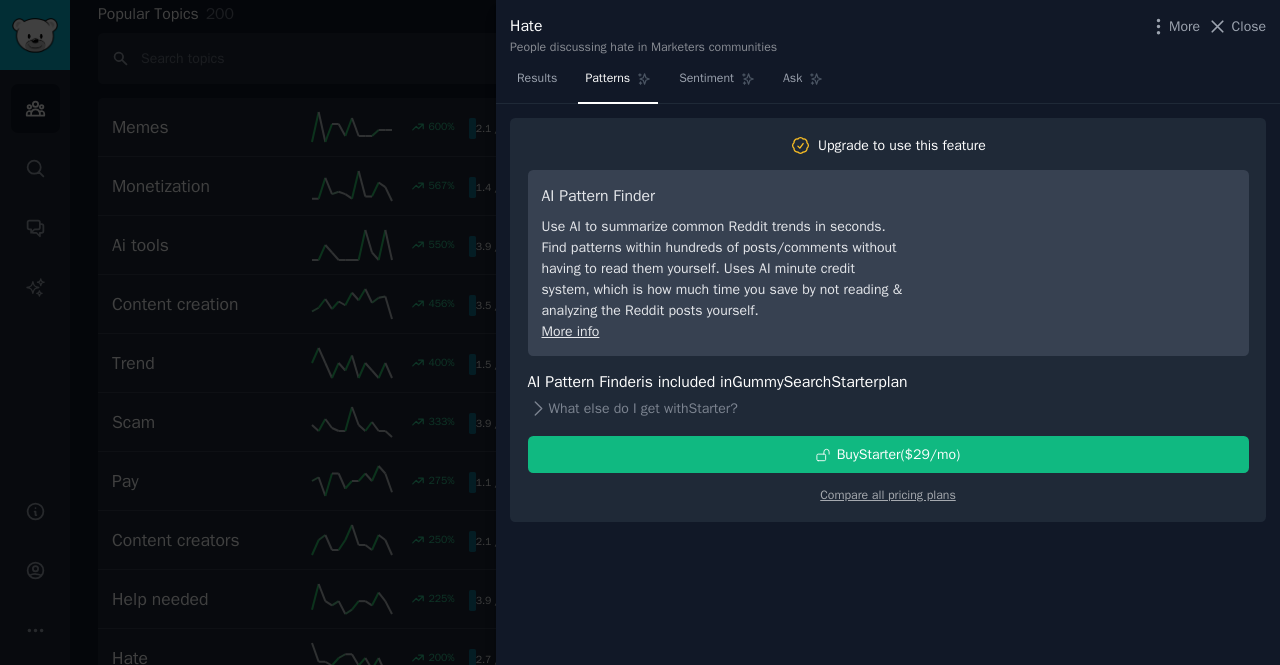 scroll, scrollTop: 0, scrollLeft: 0, axis: both 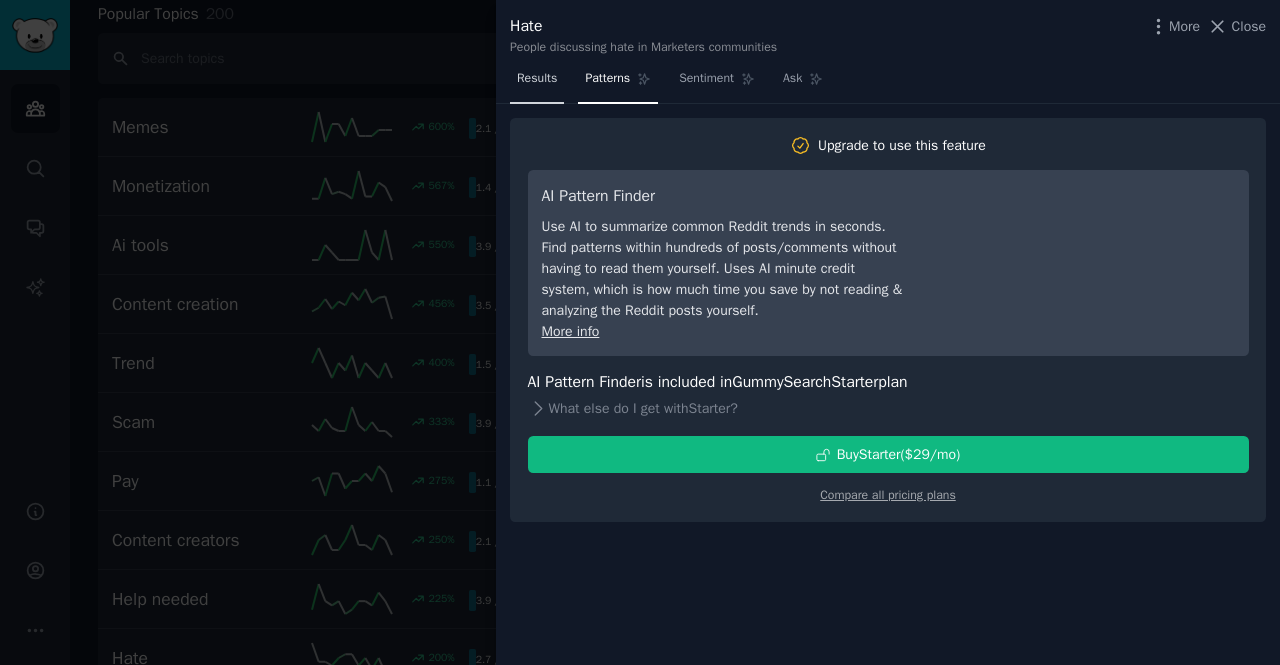 click on "Results" at bounding box center (537, 83) 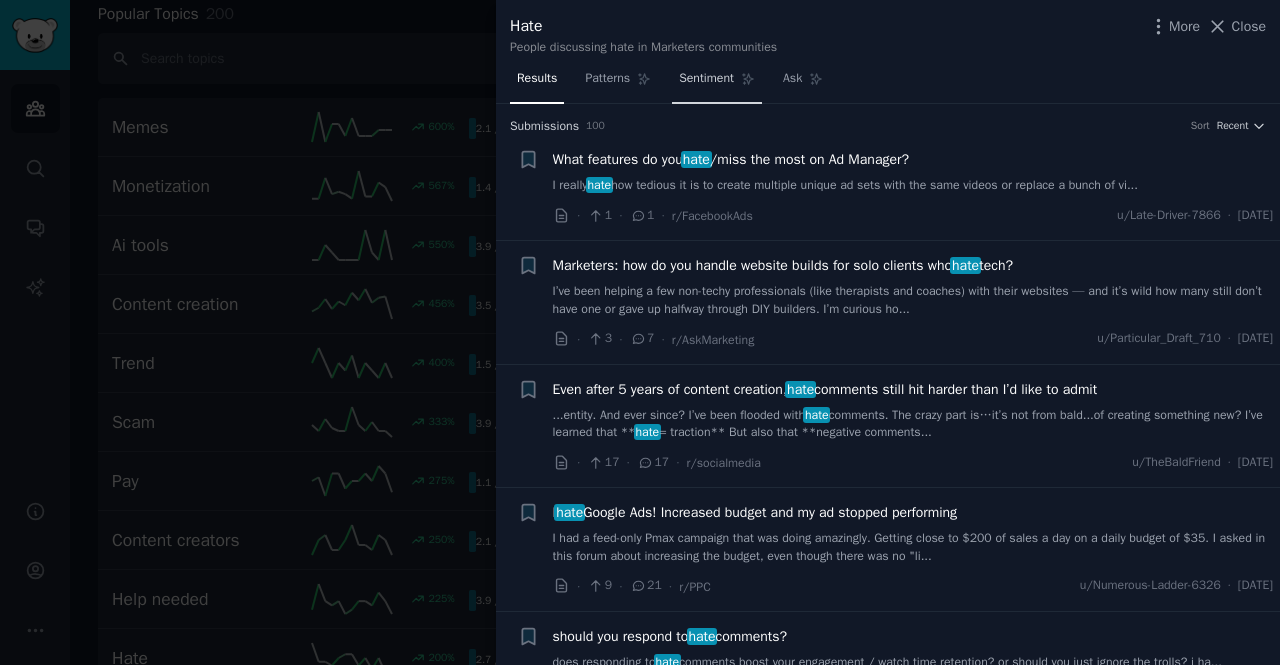 click on "Sentiment" at bounding box center (717, 83) 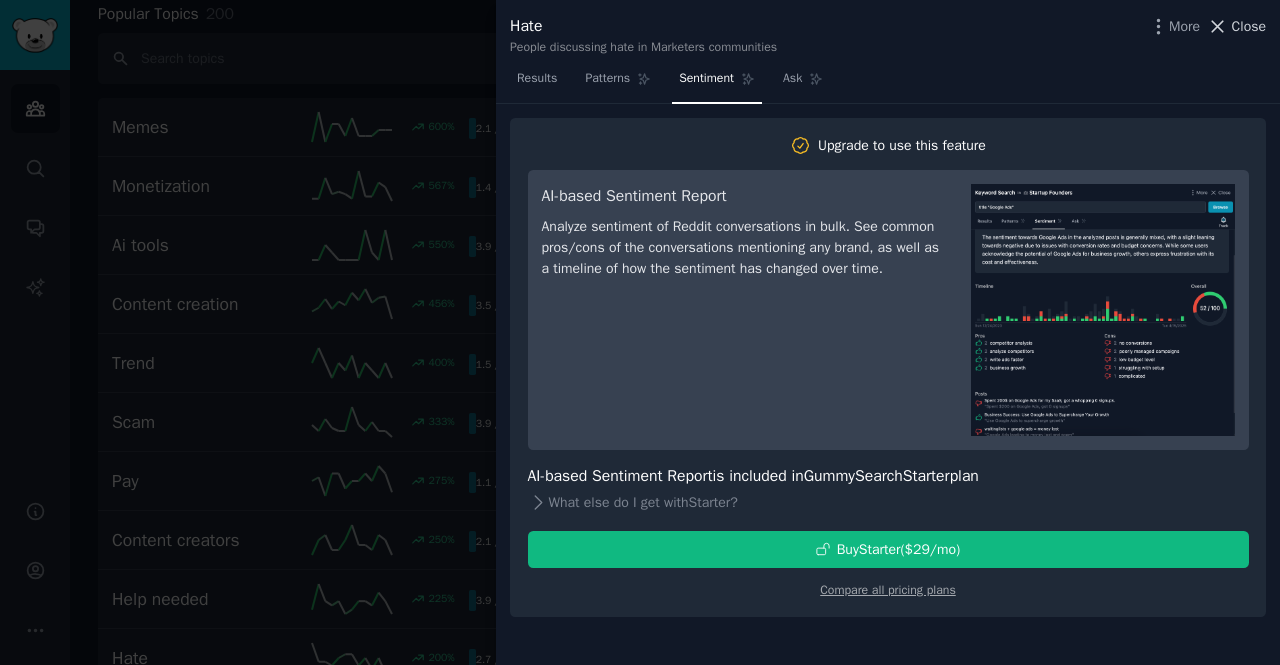 click 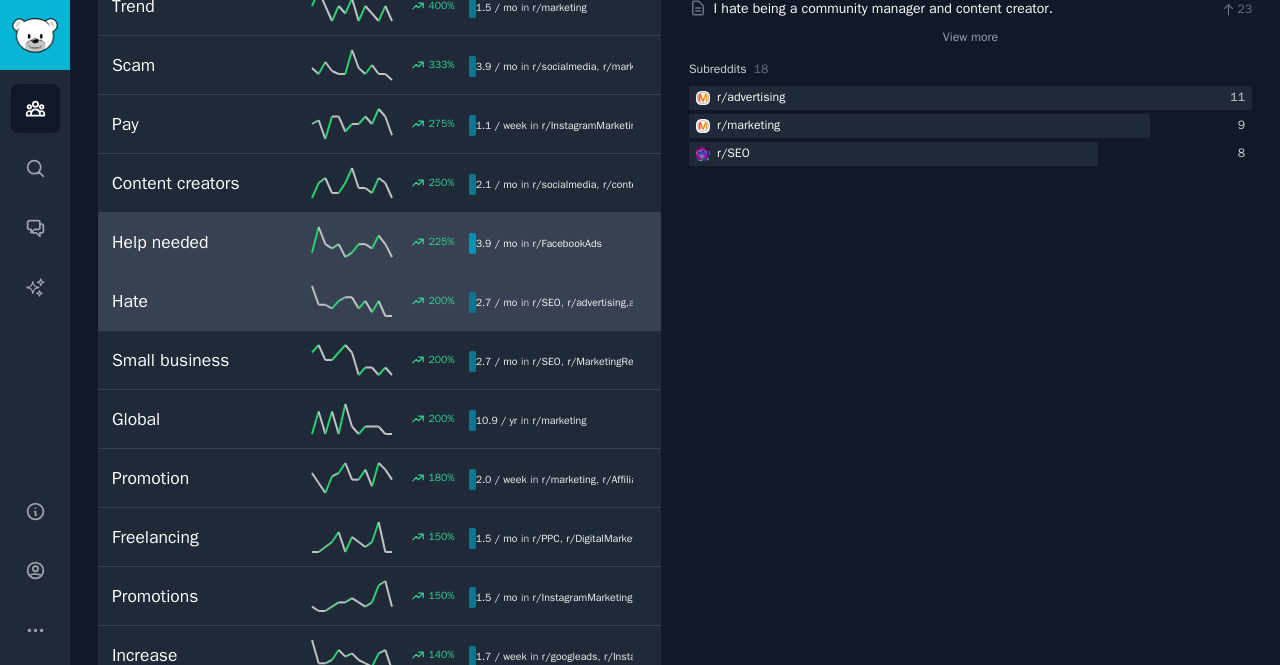 scroll, scrollTop: 0, scrollLeft: 0, axis: both 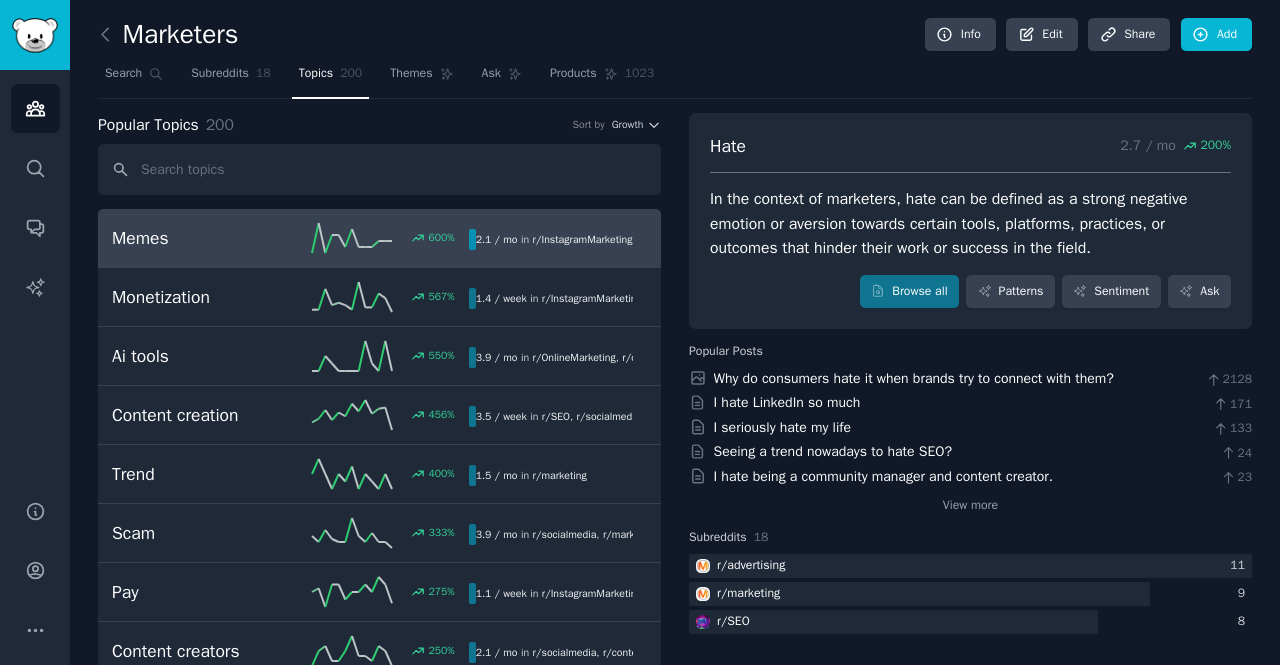 click on "Memes" at bounding box center [201, 238] 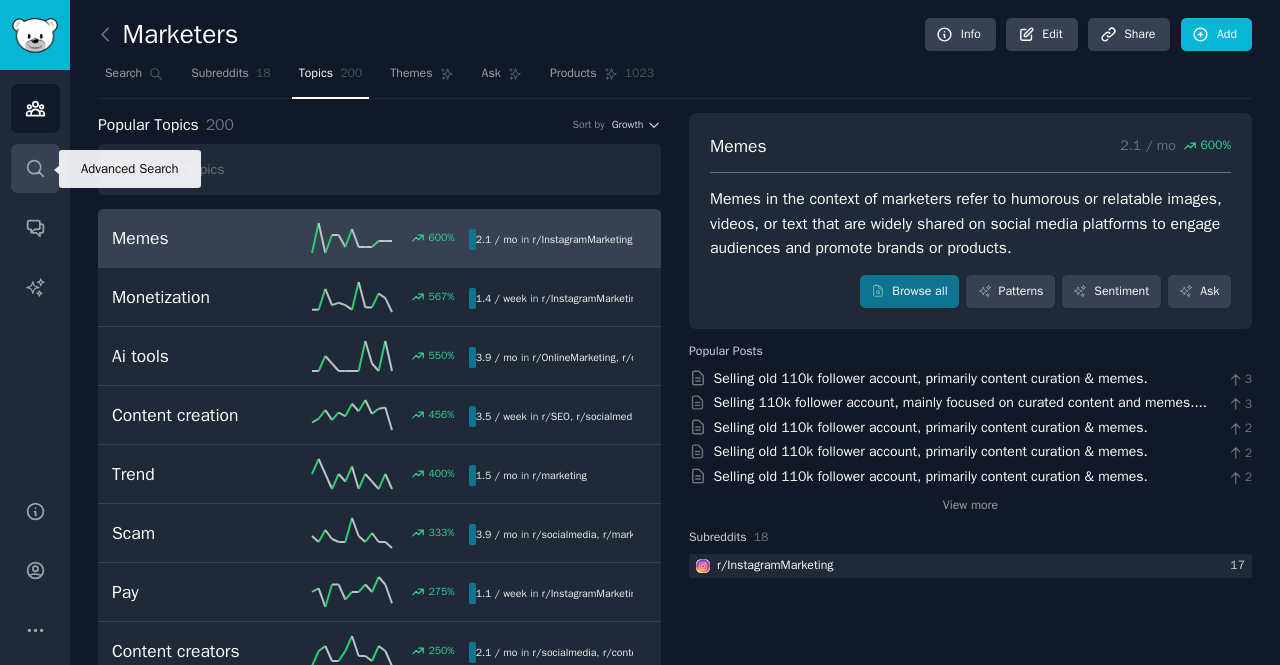 click on "Search" at bounding box center [35, 168] 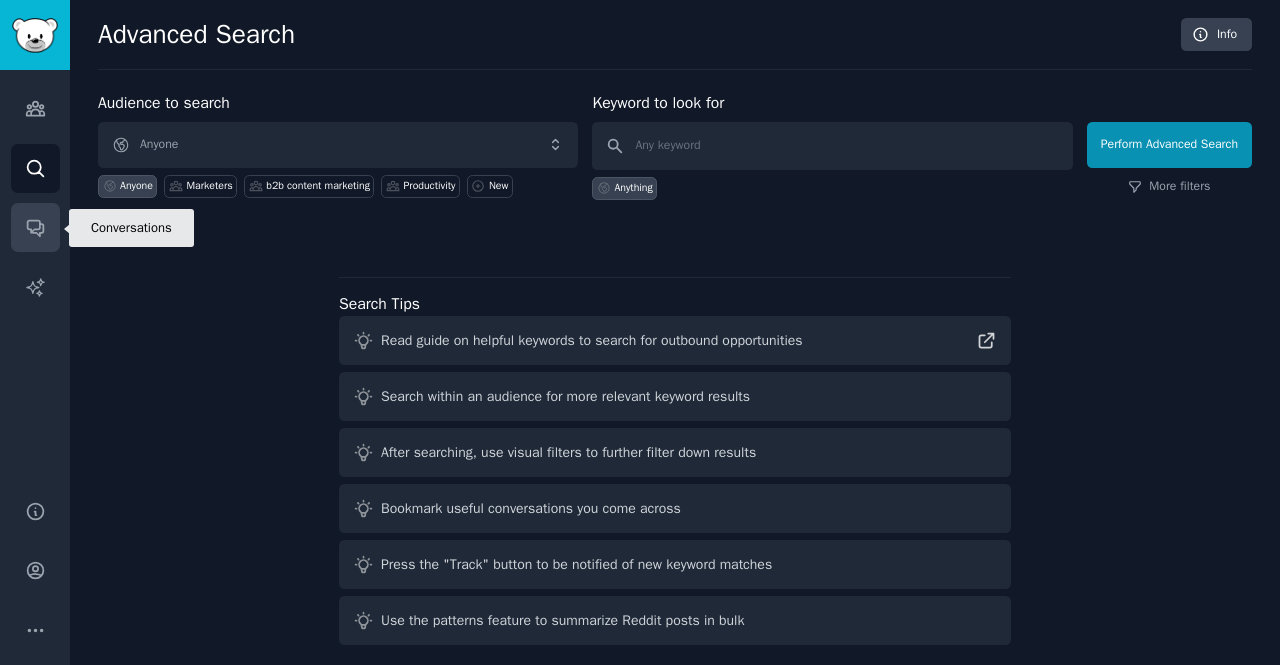 click on "Conversations" at bounding box center [35, 227] 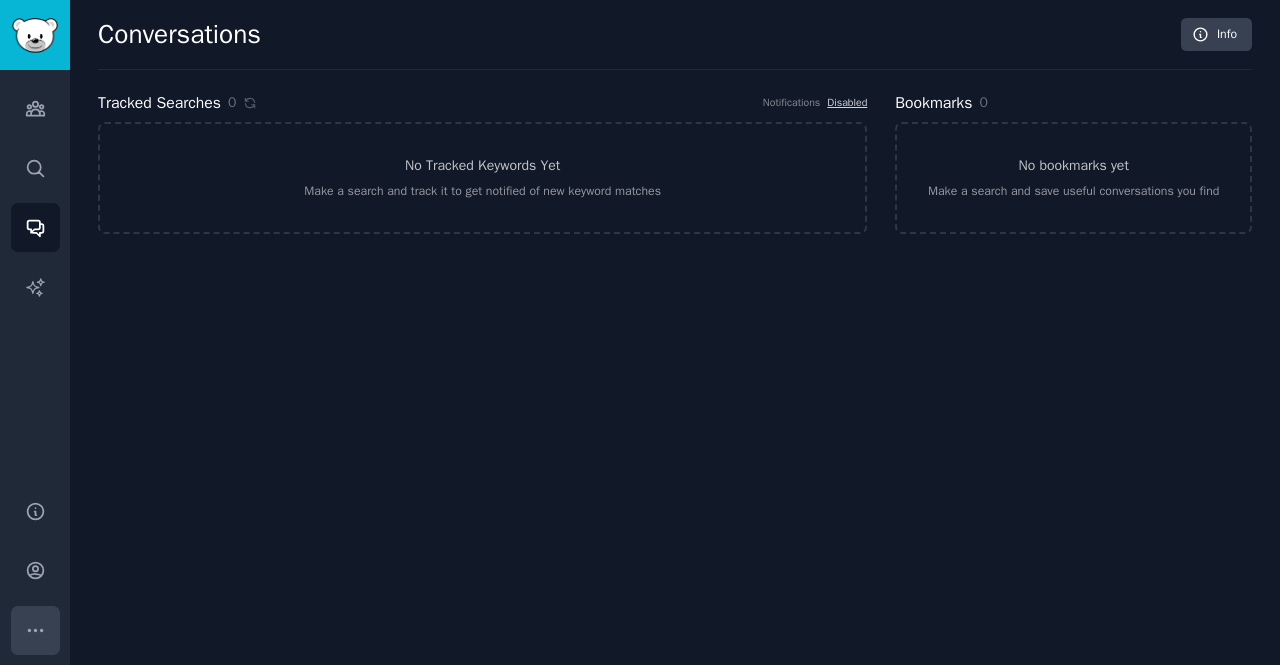 click on "More" at bounding box center [35, 630] 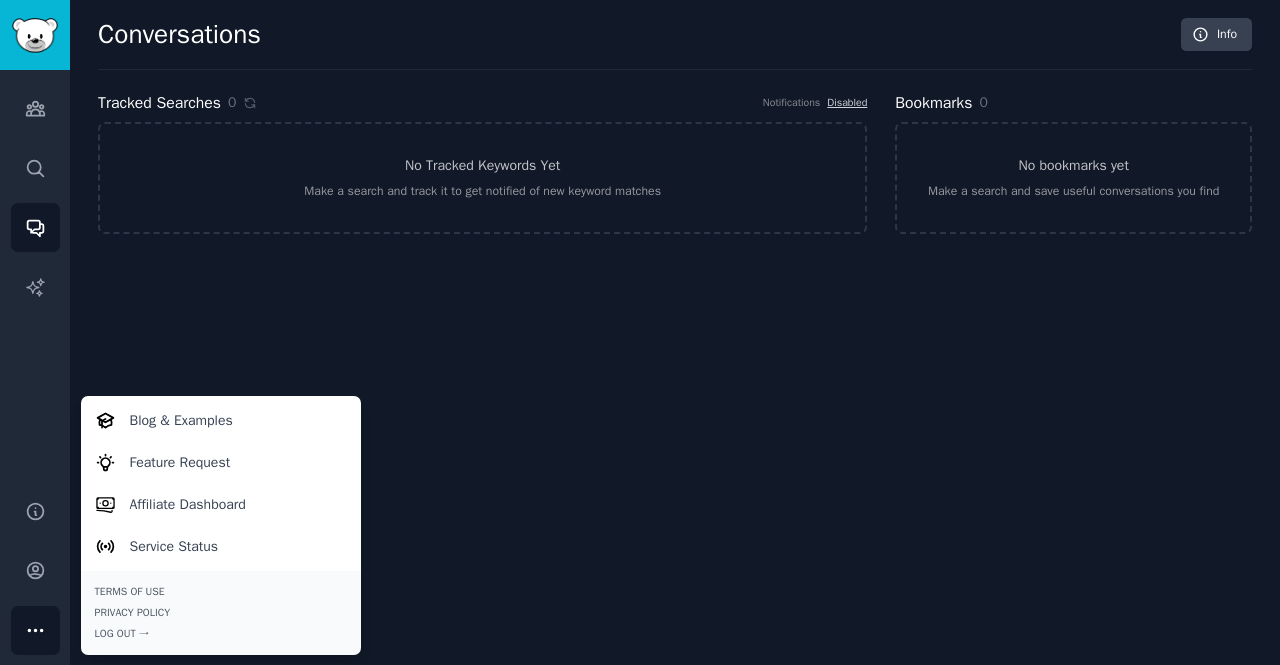 click on "Conversations Info Tracked Searches 0 Notifications Disabled No Tracked Keywords Yet Make a search and track it to get notified of new keyword matches Bookmarks 0 No bookmarks yet Make a search and save useful conversations you find" 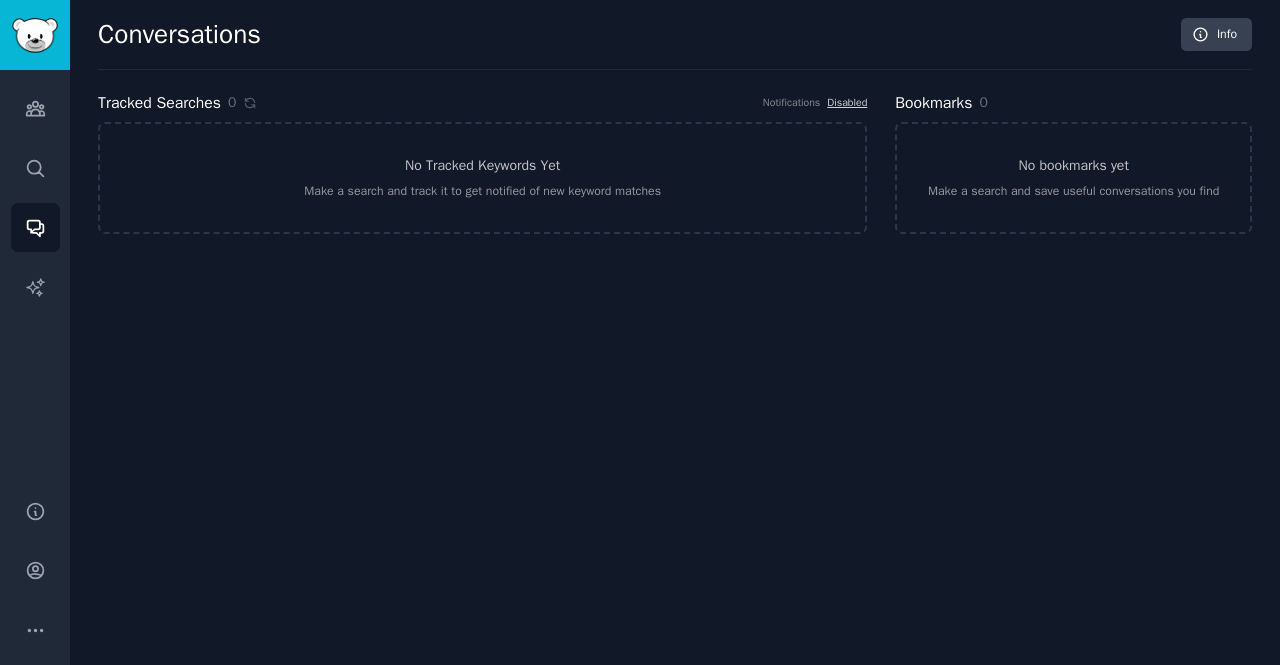 click on "Conversations Info Tracked Searches 0 Notifications Disabled No Tracked Keywords Yet Make a search and track it to get notified of new keyword matches Bookmarks 0 No bookmarks yet Make a search and save useful conversations you find" 